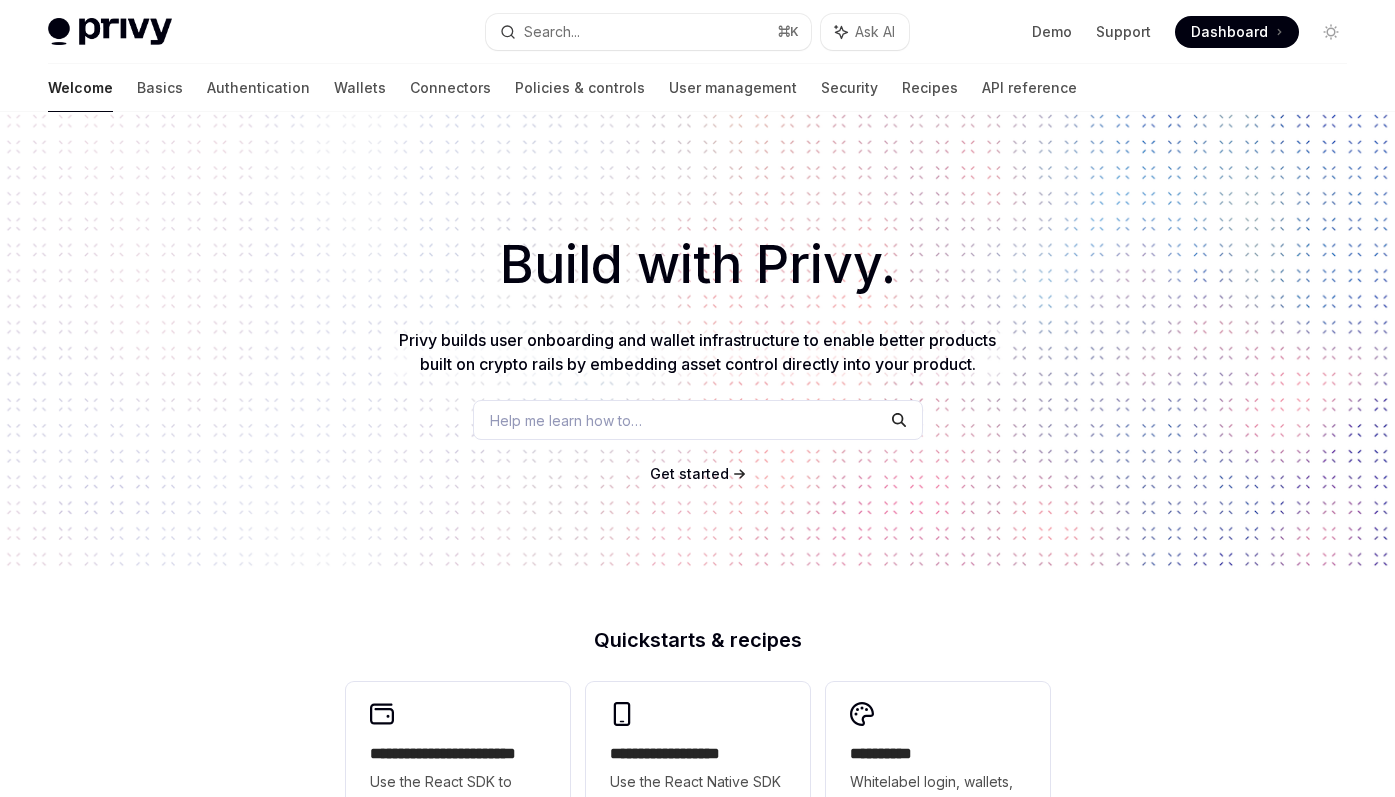 scroll, scrollTop: 0, scrollLeft: 0, axis: both 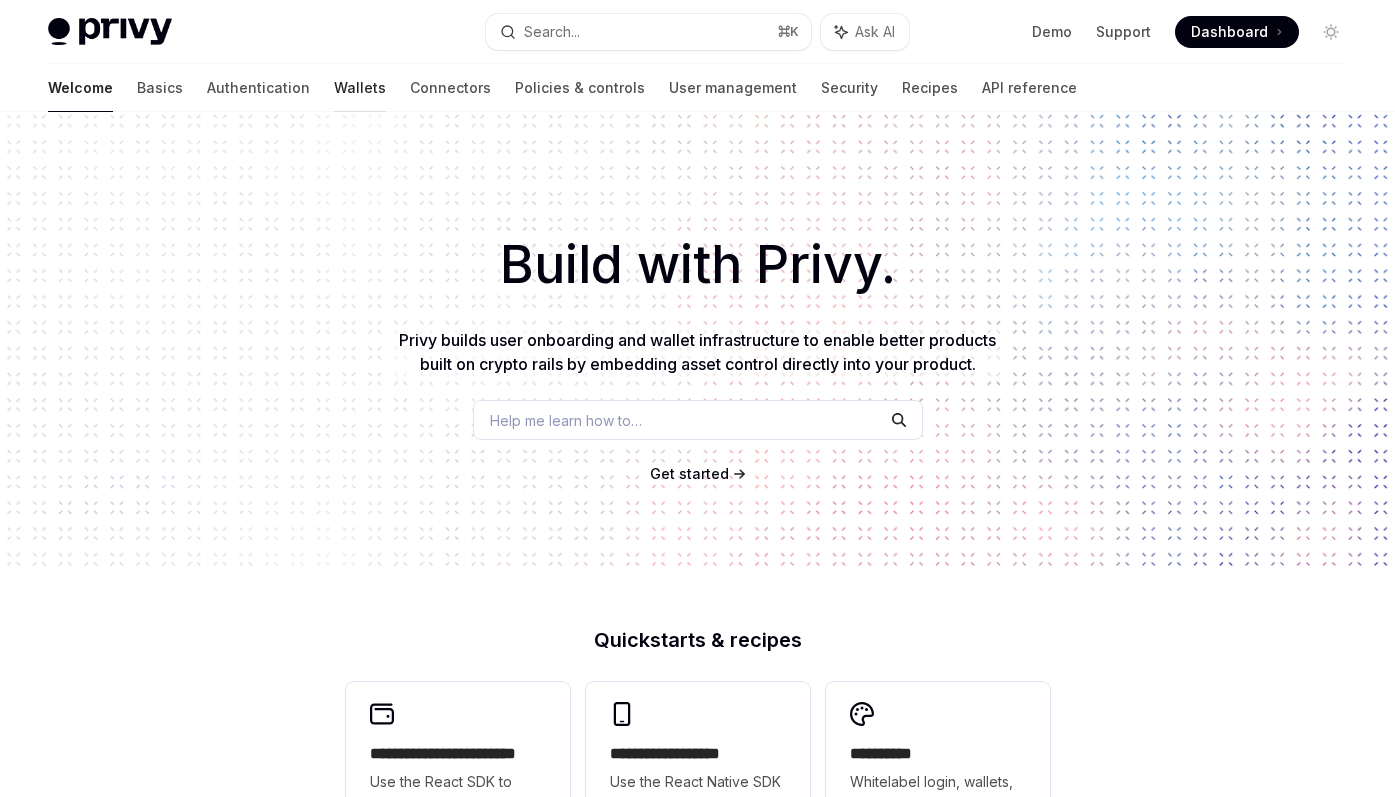 click on "Wallets" at bounding box center [360, 88] 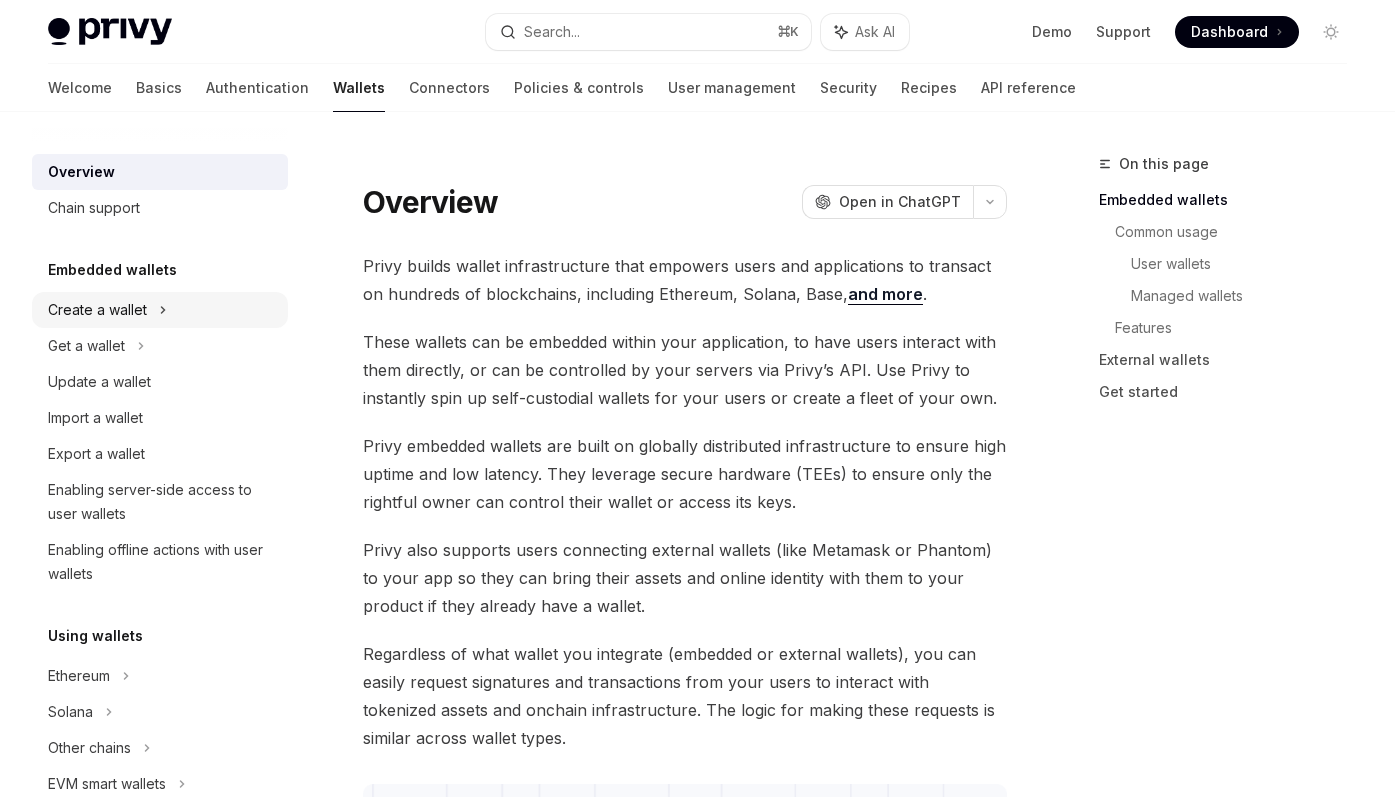 click on "Create a wallet" at bounding box center (160, 310) 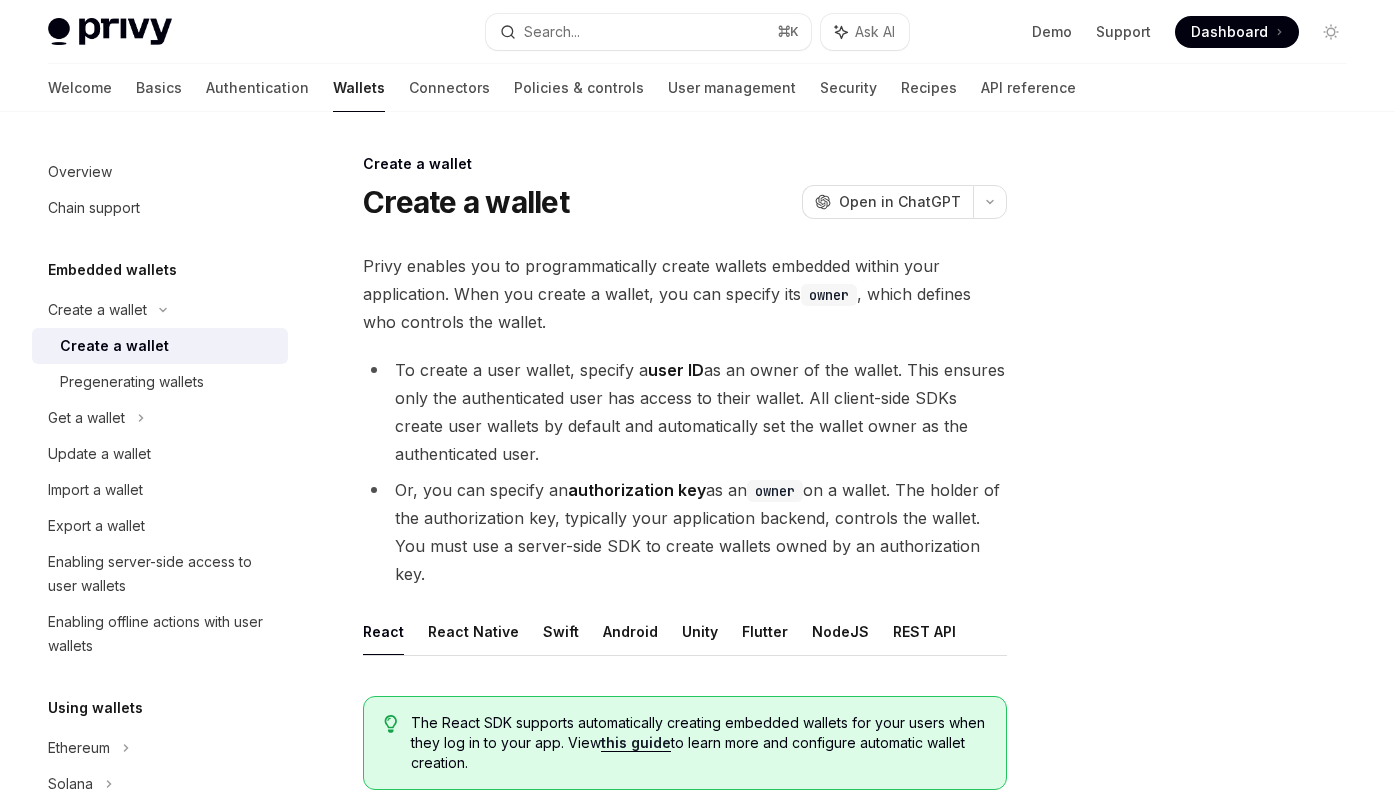 click on "Create a wallet" at bounding box center [168, 346] 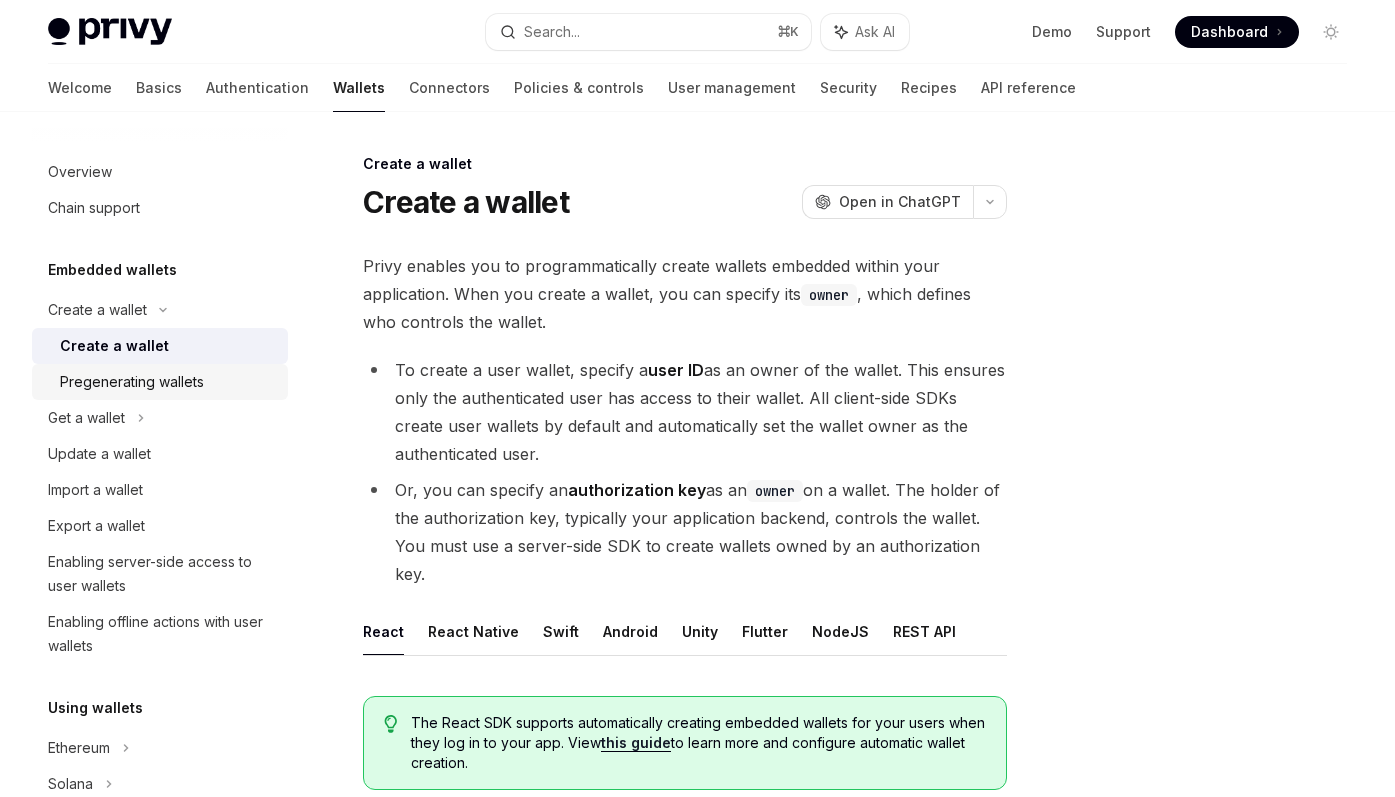 click on "Pregenerating wallets" at bounding box center [132, 382] 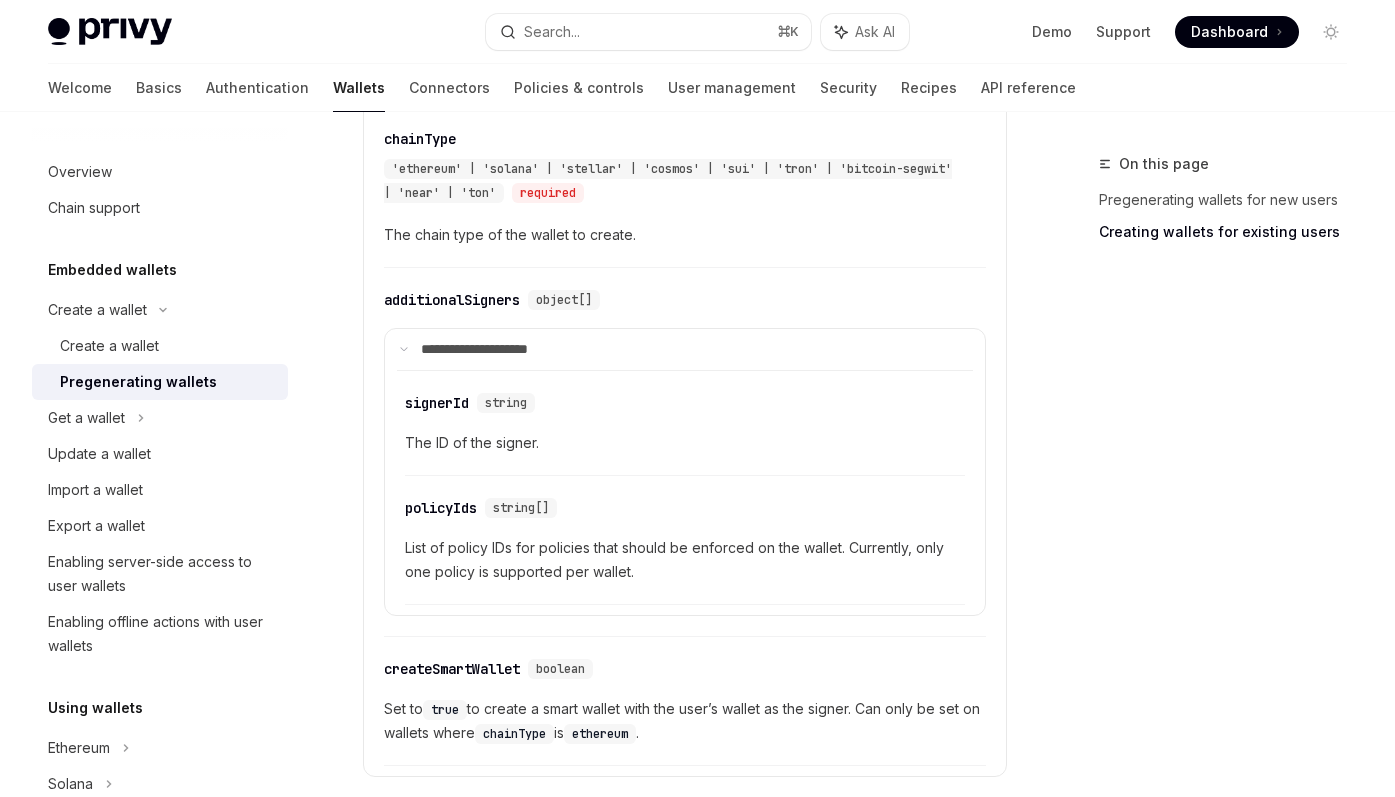 scroll, scrollTop: 3817, scrollLeft: 0, axis: vertical 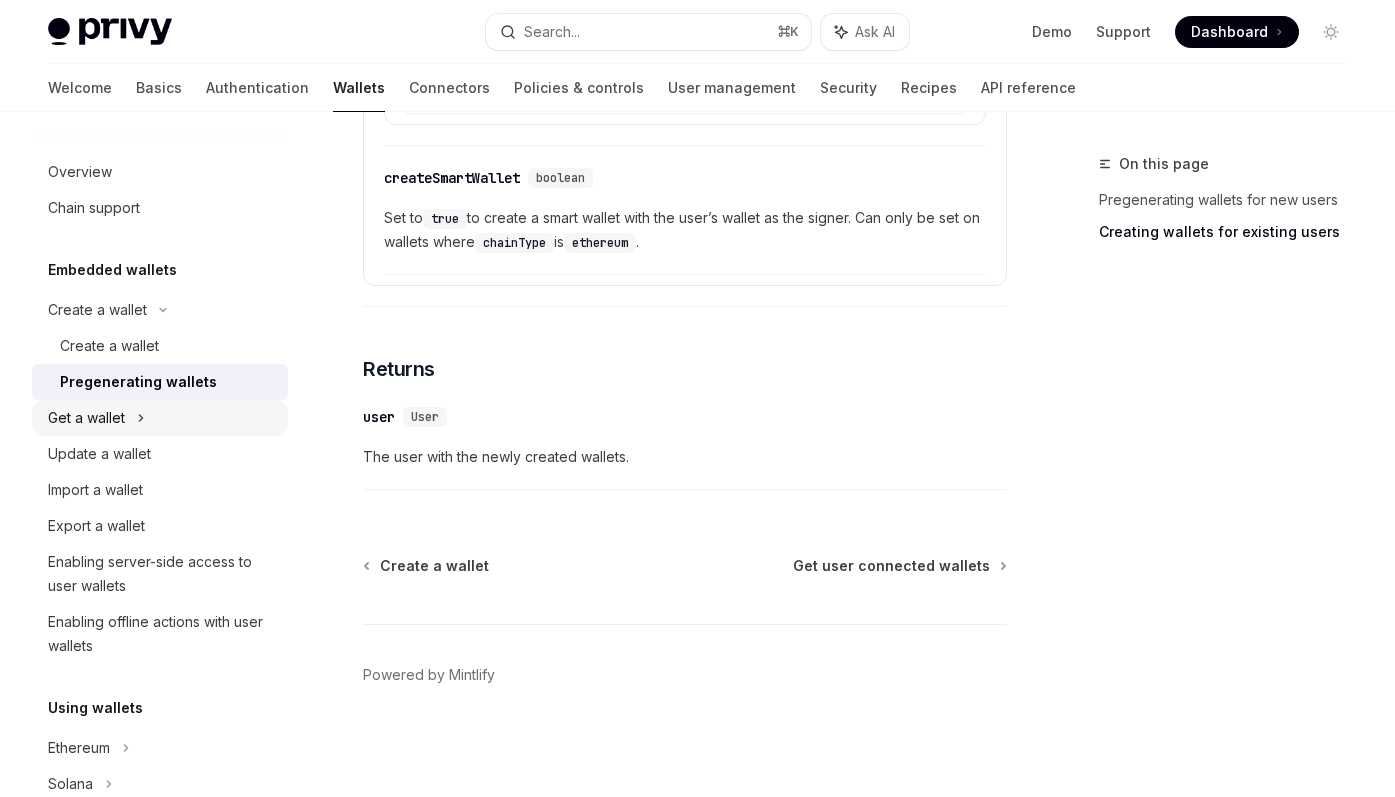 click on "Get a wallet" at bounding box center (160, 418) 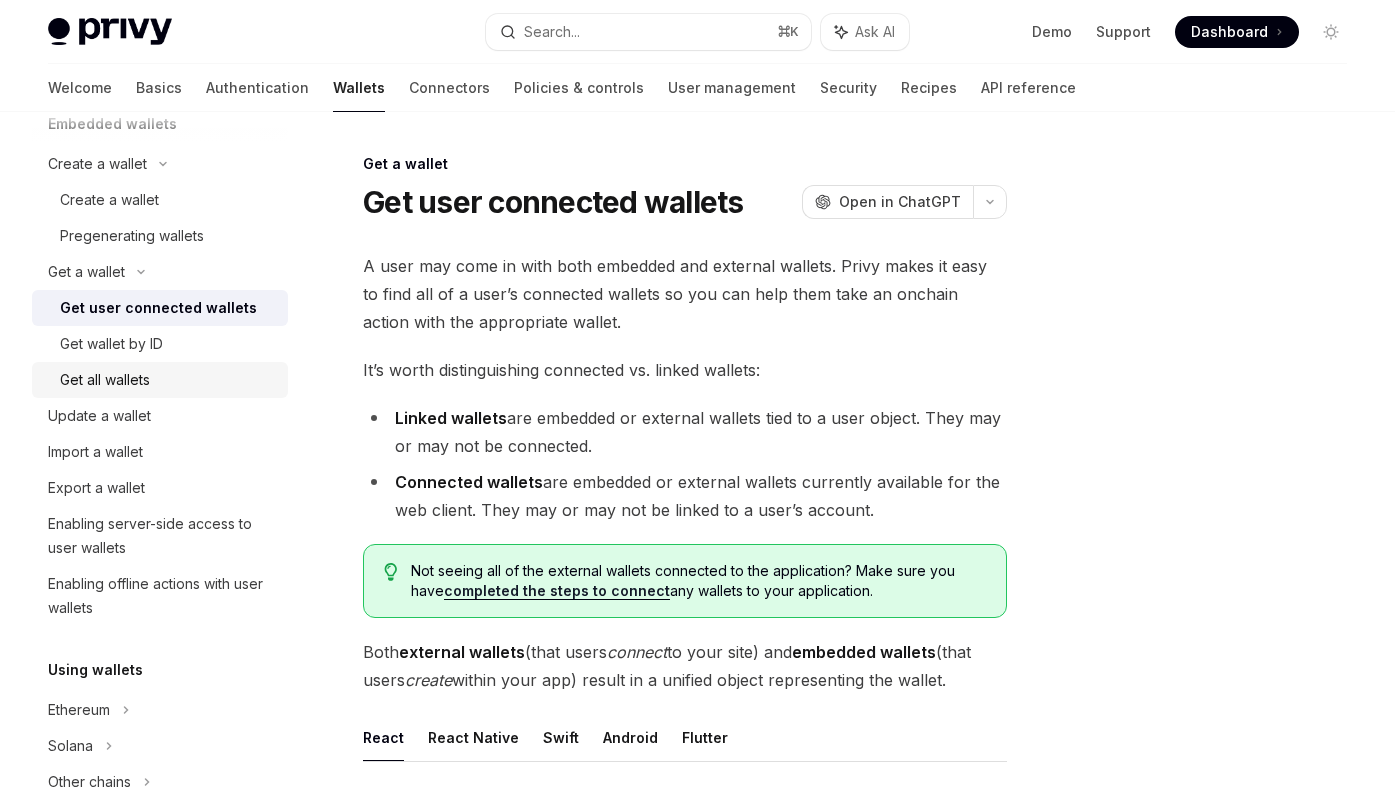 scroll, scrollTop: 154, scrollLeft: 0, axis: vertical 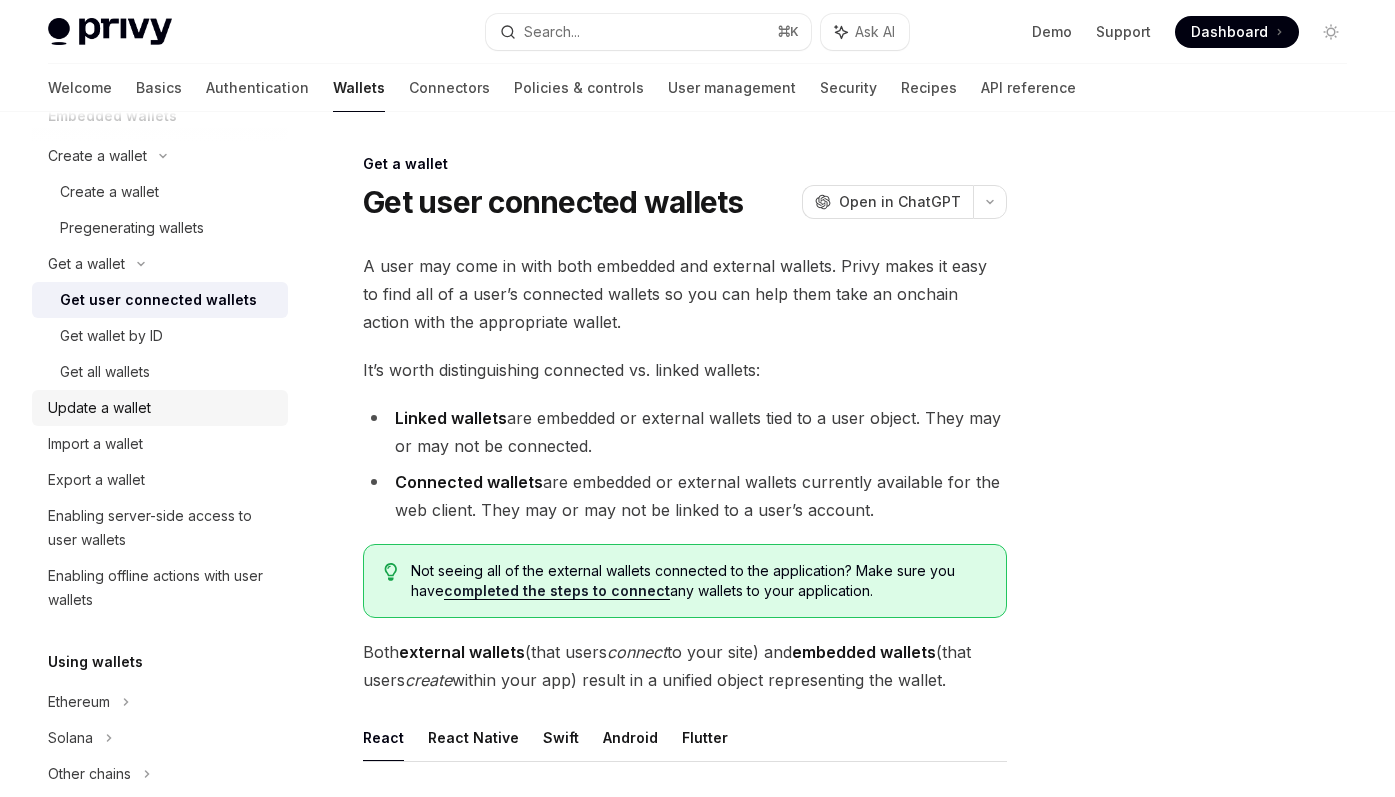 click on "Update a wallet" at bounding box center (160, 408) 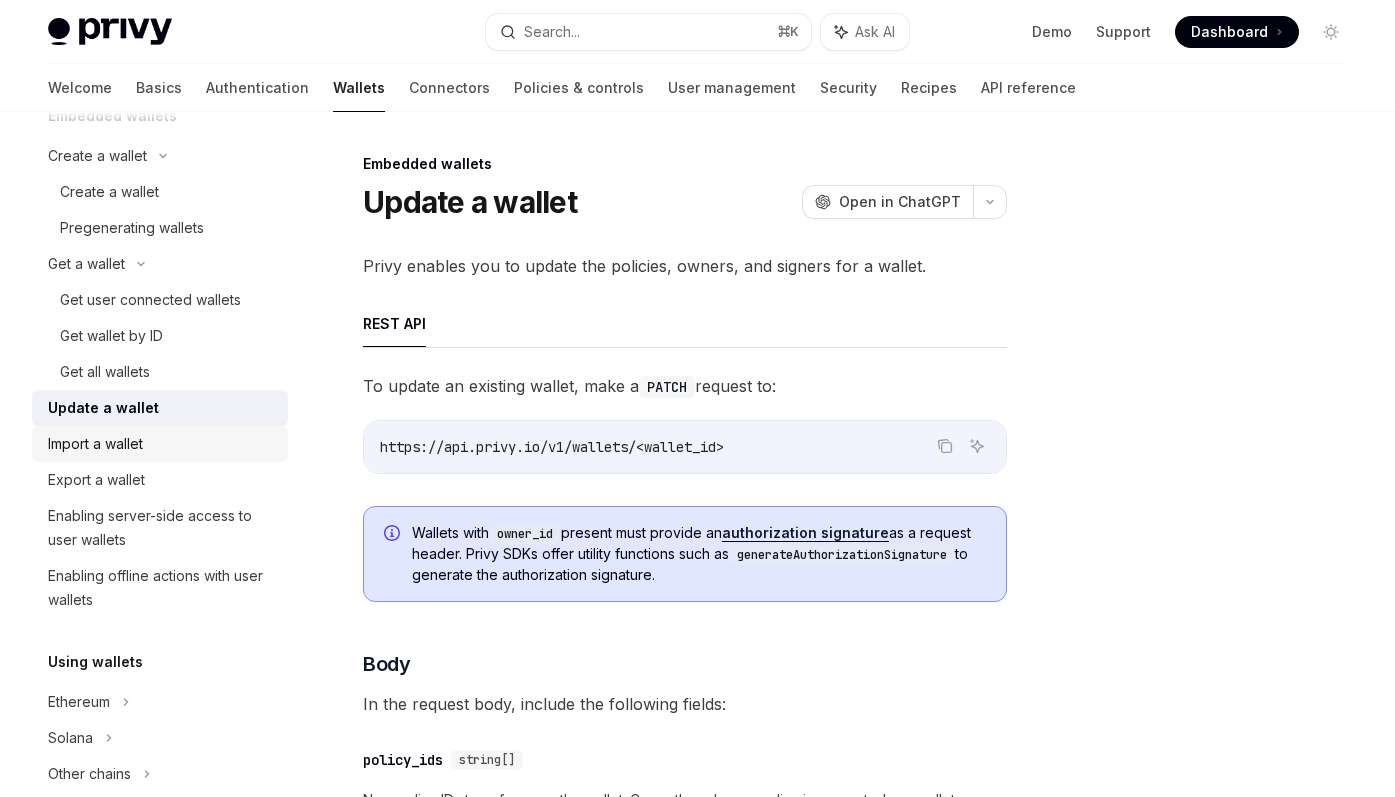 click on "Import a wallet" at bounding box center [162, 444] 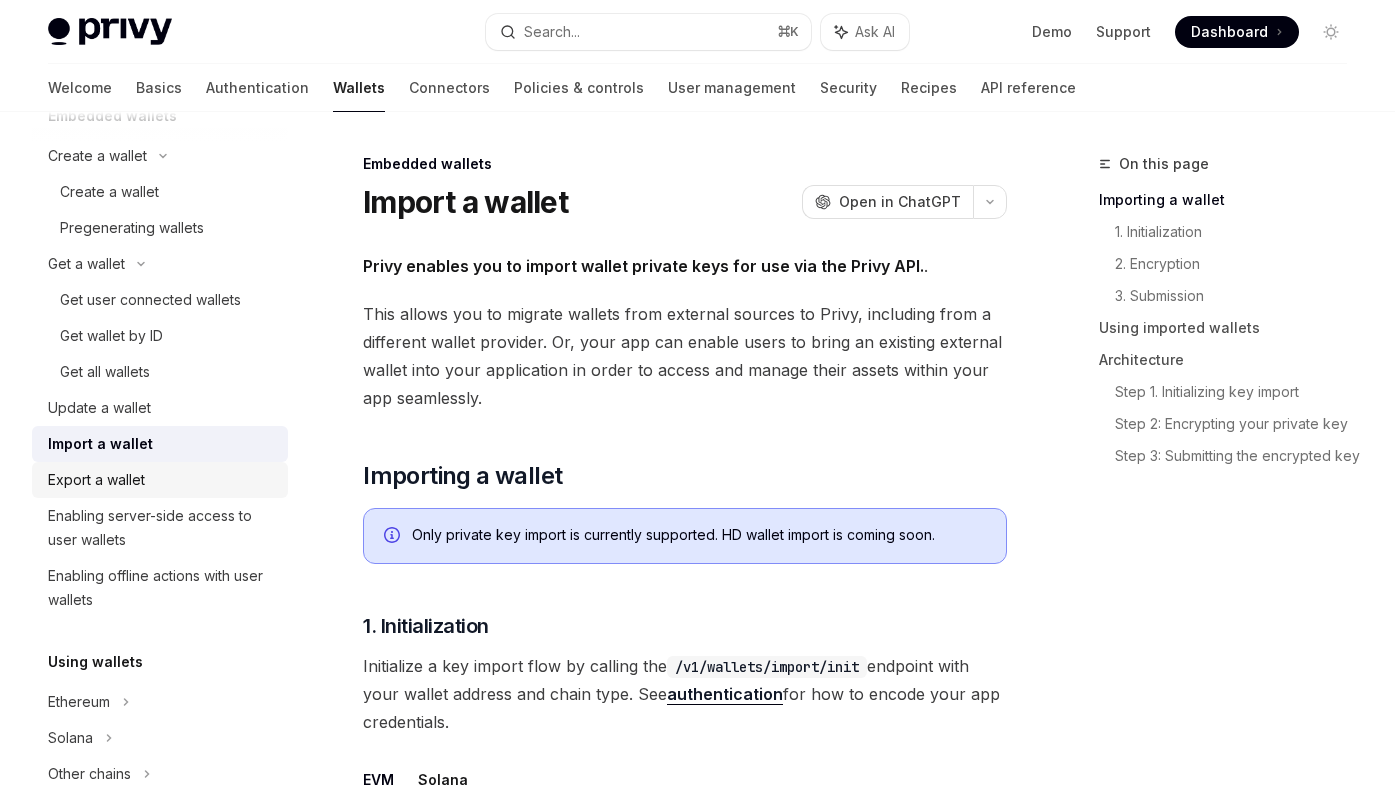click on "Export a wallet" at bounding box center [162, 480] 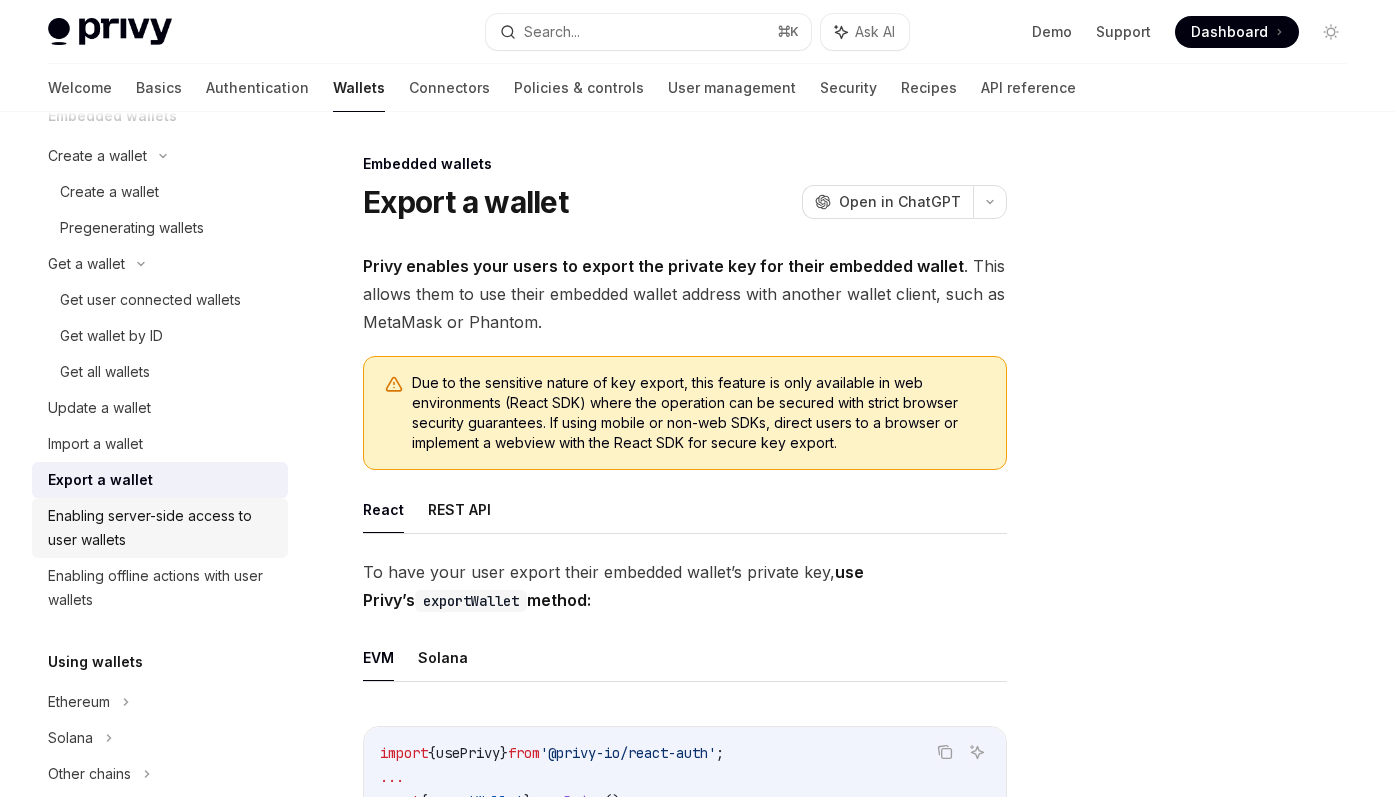 click on "Enabling server-side access to user wallets" at bounding box center [162, 528] 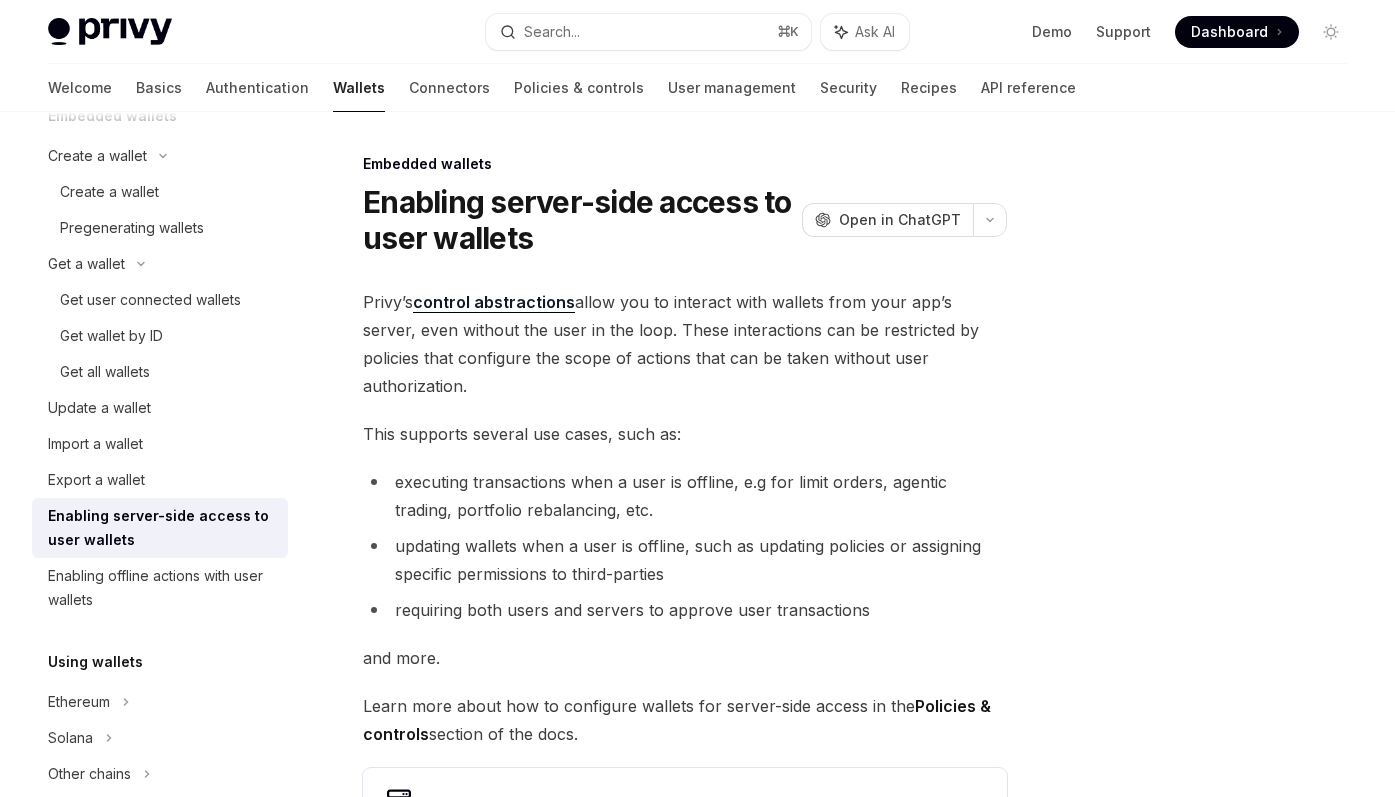 scroll, scrollTop: 396, scrollLeft: 0, axis: vertical 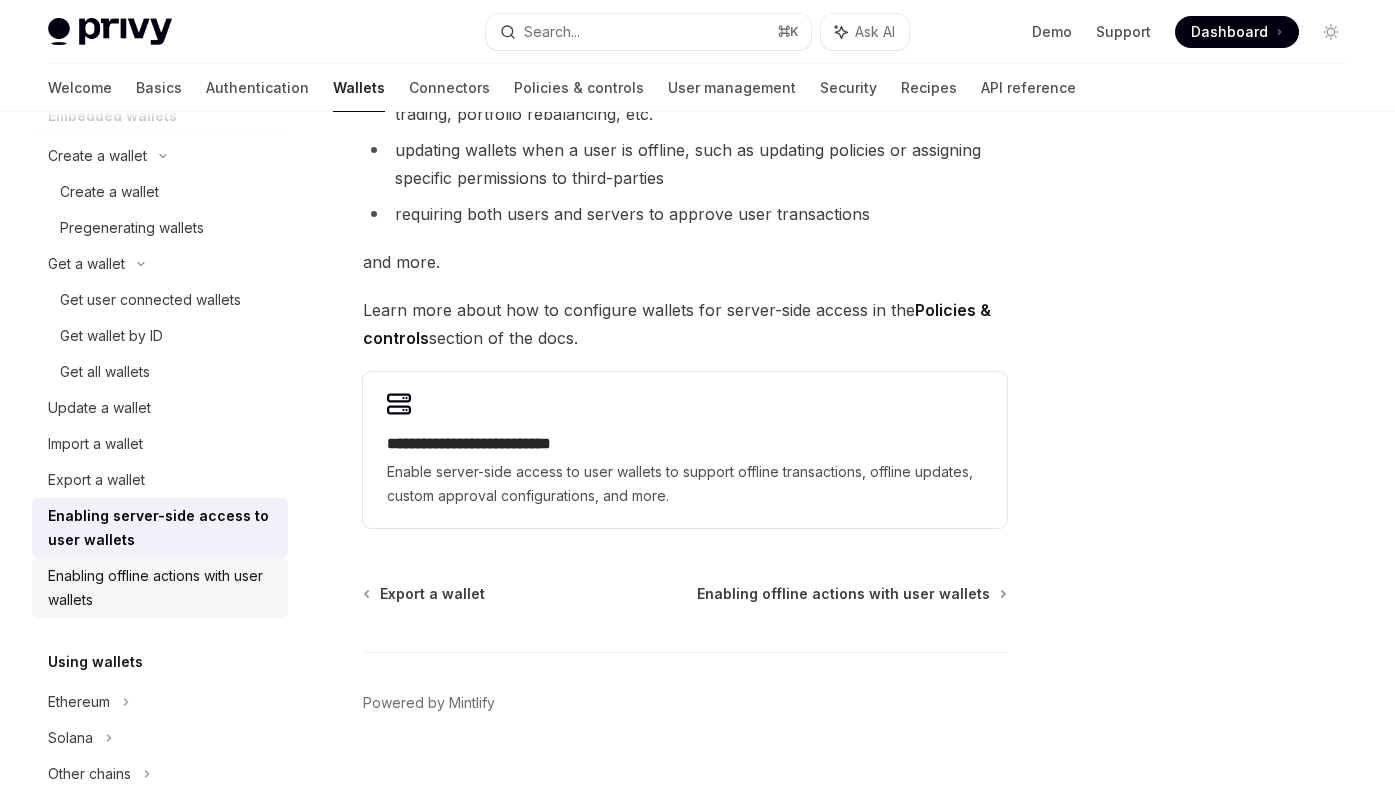 click on "Enabling offline actions with user wallets" at bounding box center (162, 588) 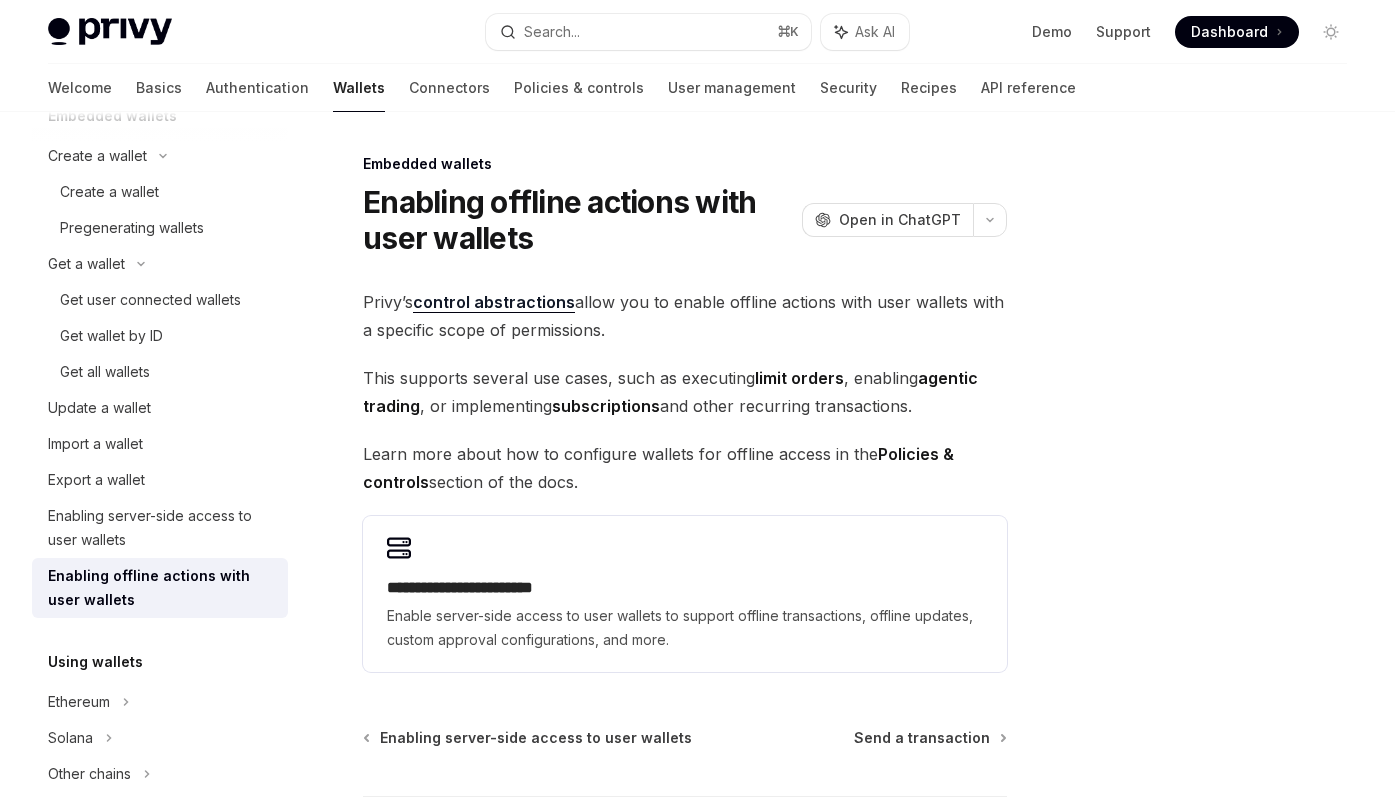 scroll, scrollTop: 505, scrollLeft: 0, axis: vertical 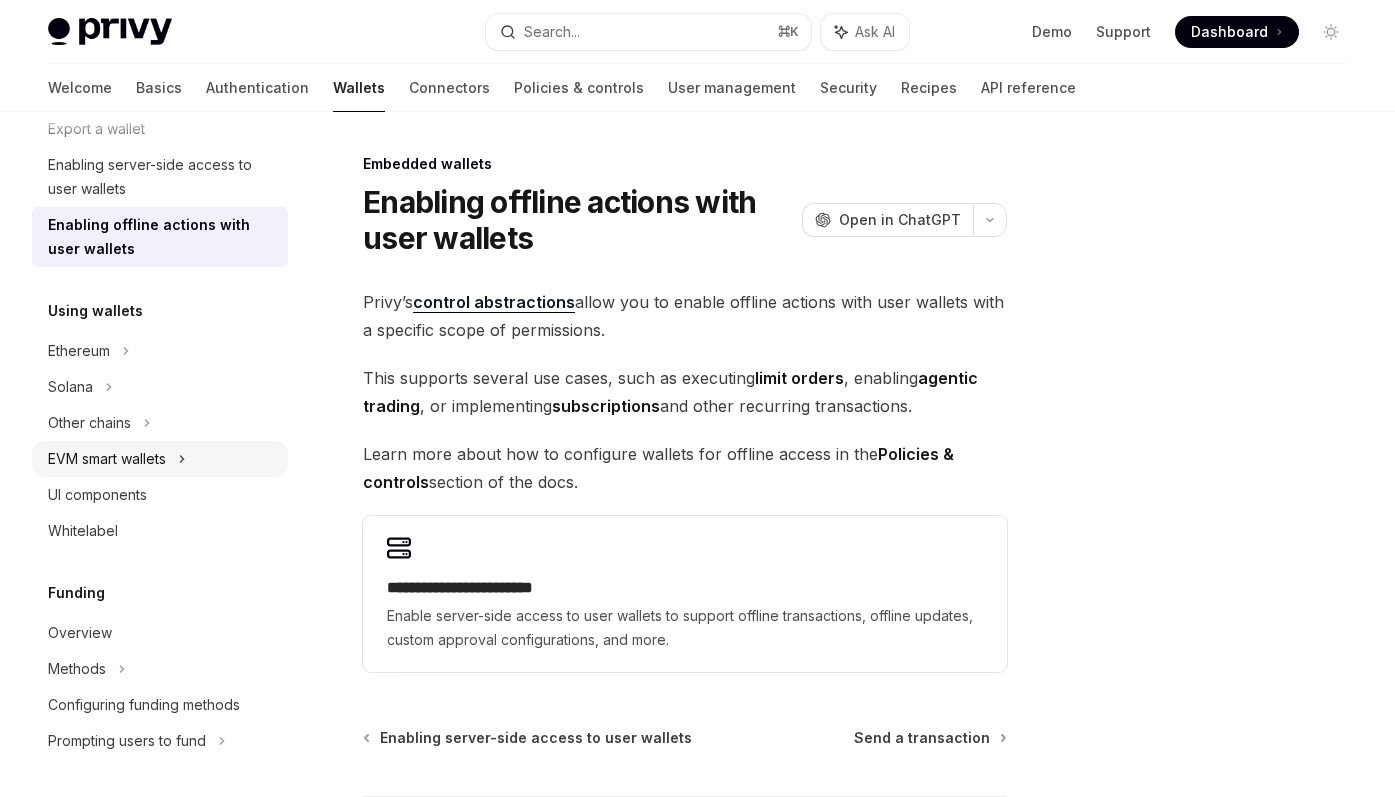 click on "EVM smart wallets" at bounding box center [107, 459] 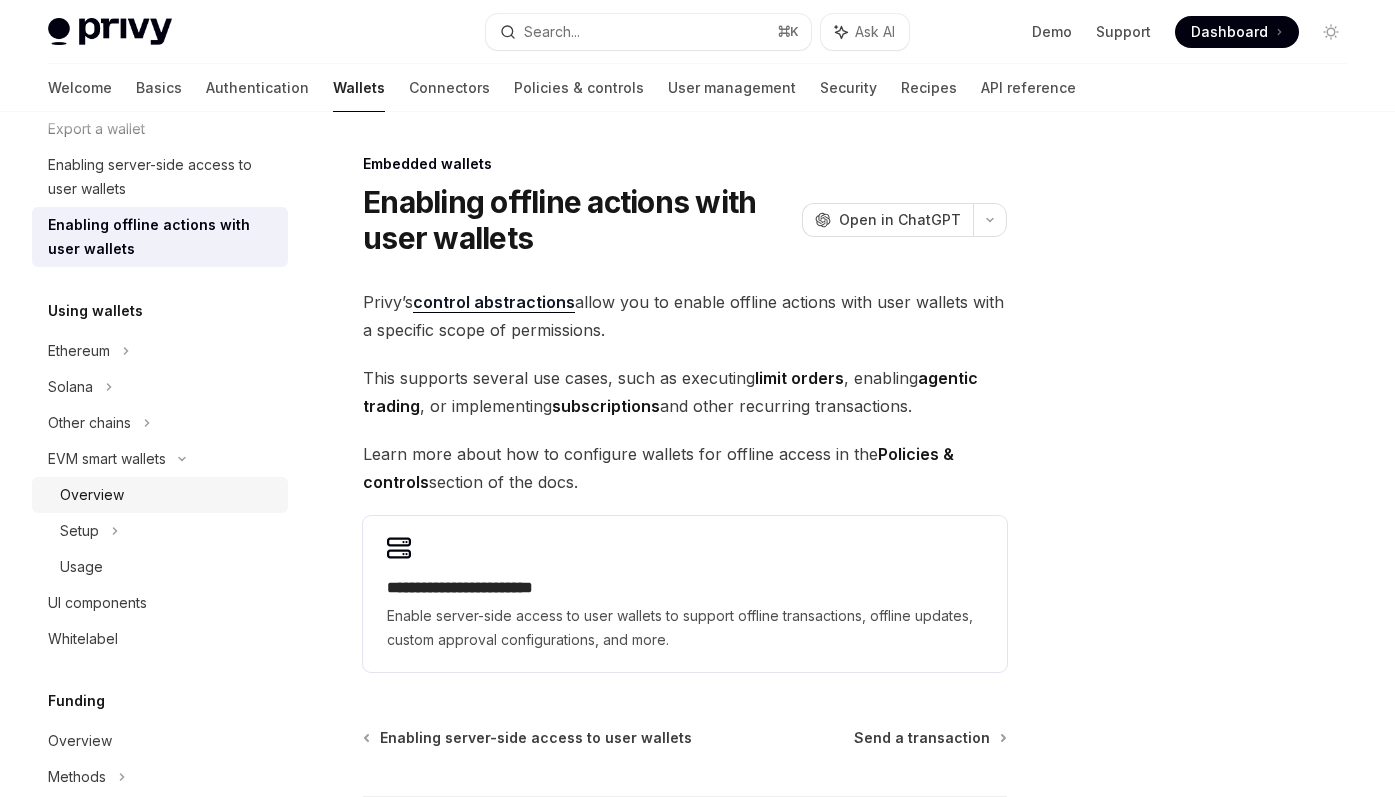 click on "Overview" at bounding box center (168, 495) 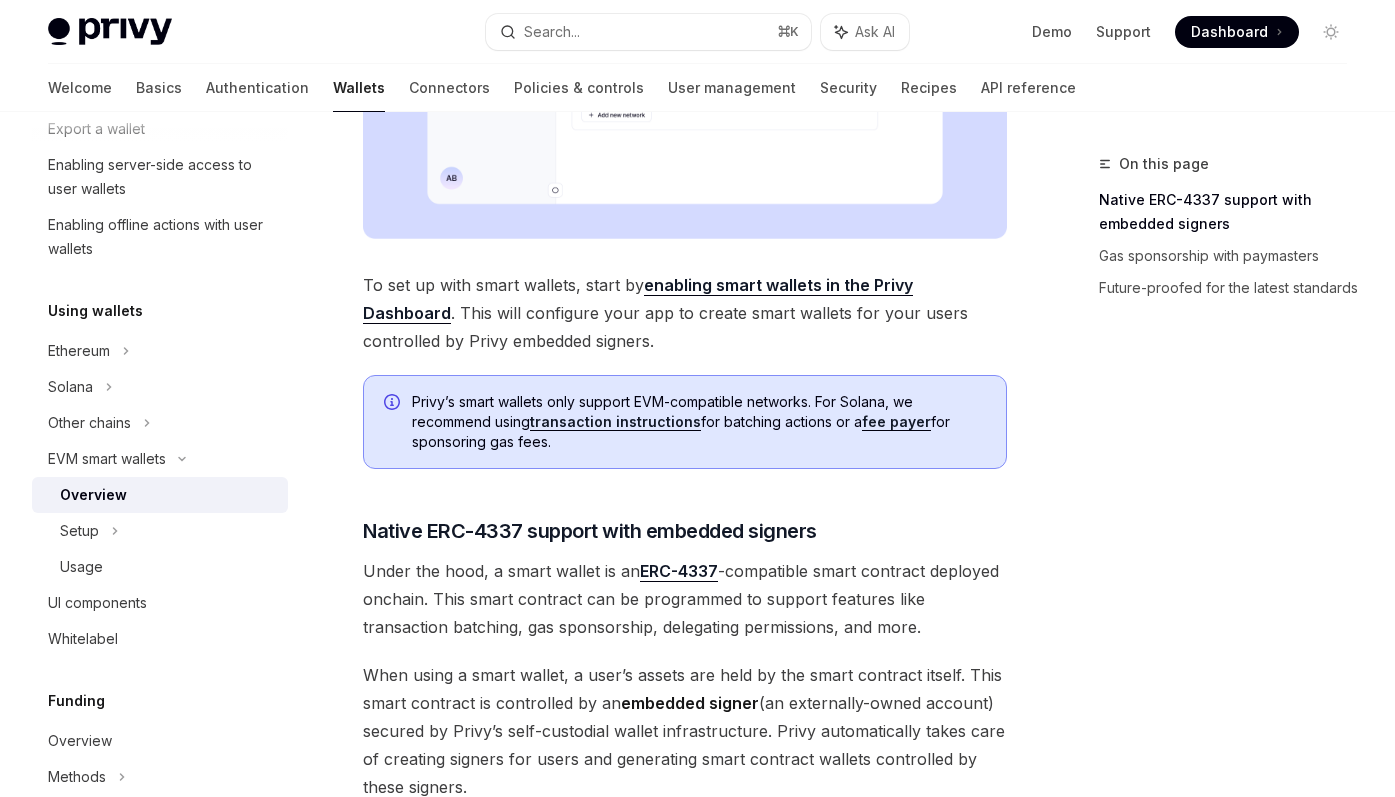 scroll, scrollTop: 1627, scrollLeft: 0, axis: vertical 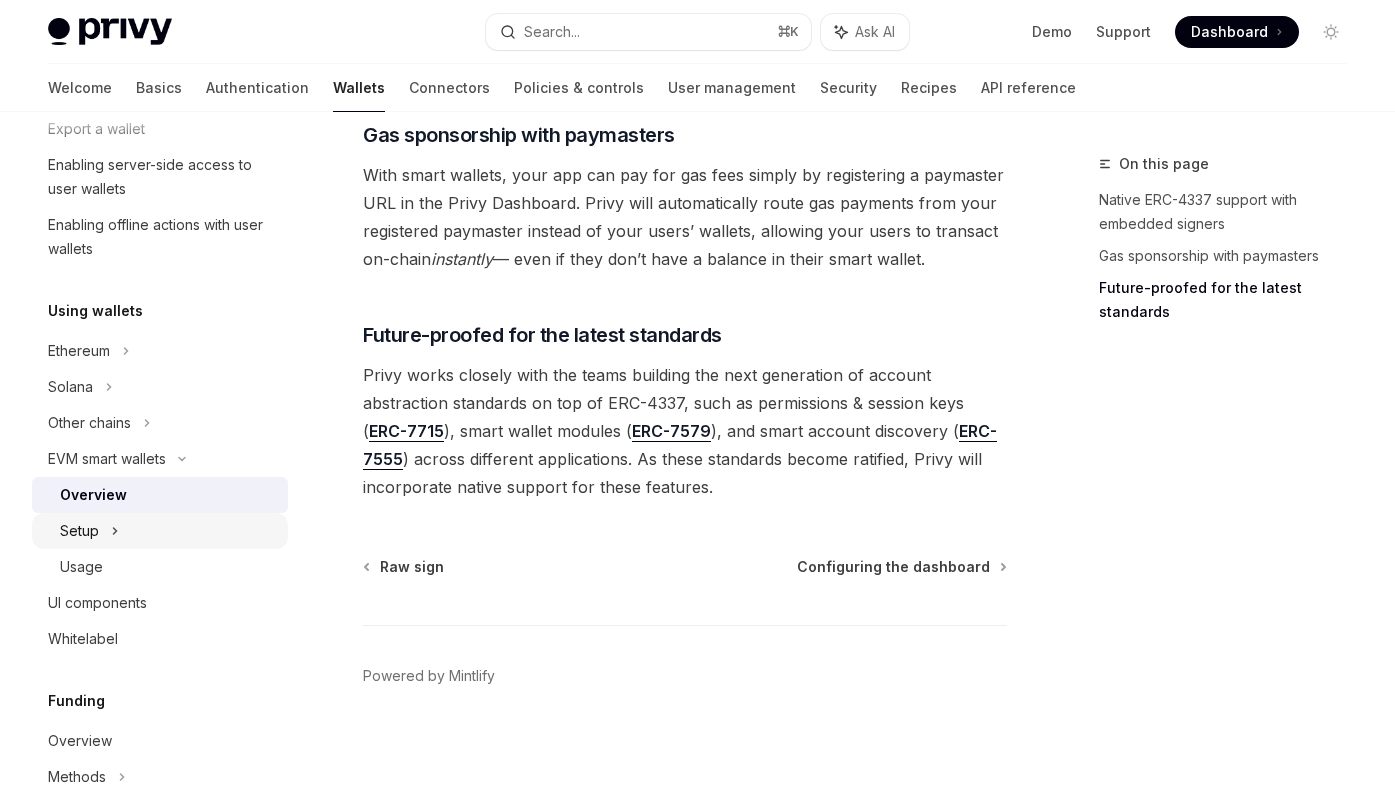 click on "Setup" at bounding box center [160, 531] 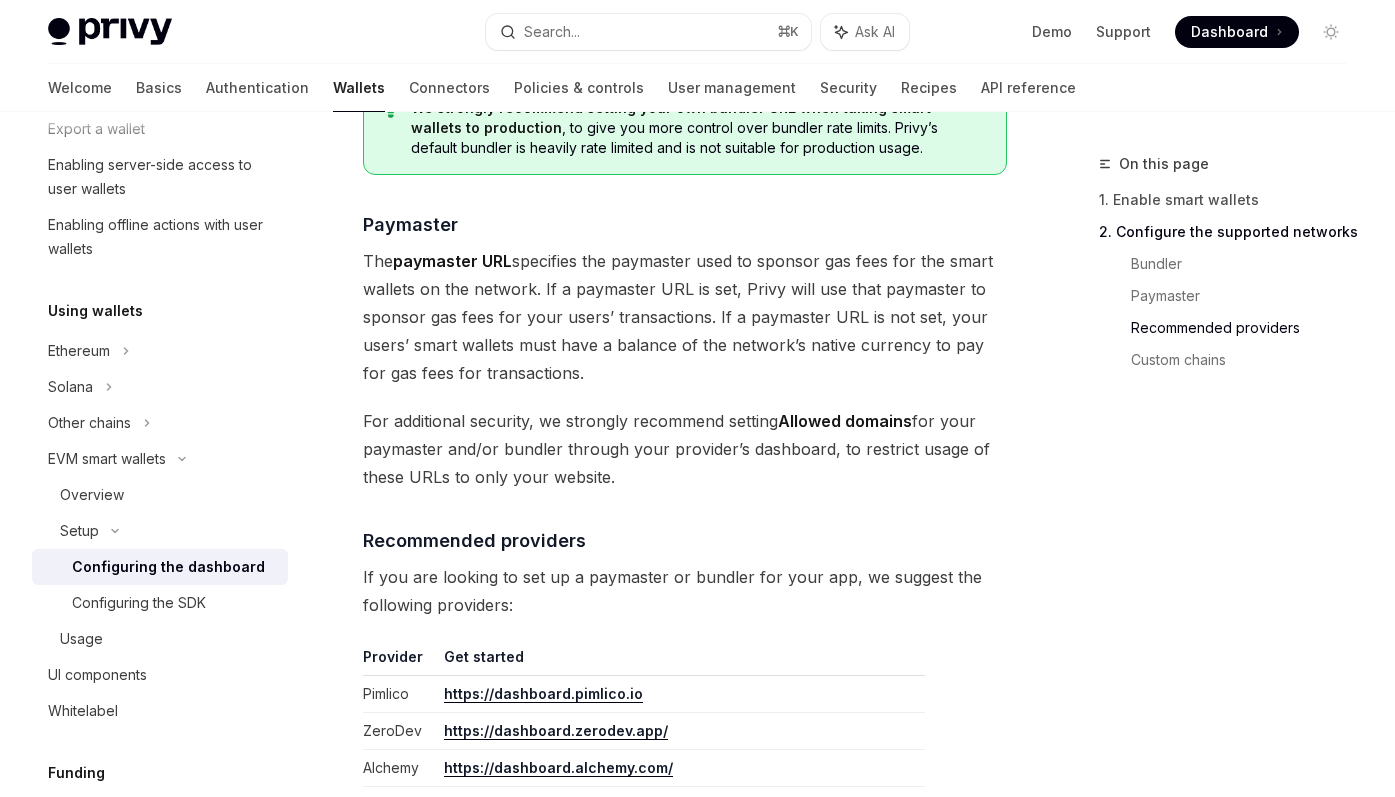 scroll, scrollTop: 2777, scrollLeft: 0, axis: vertical 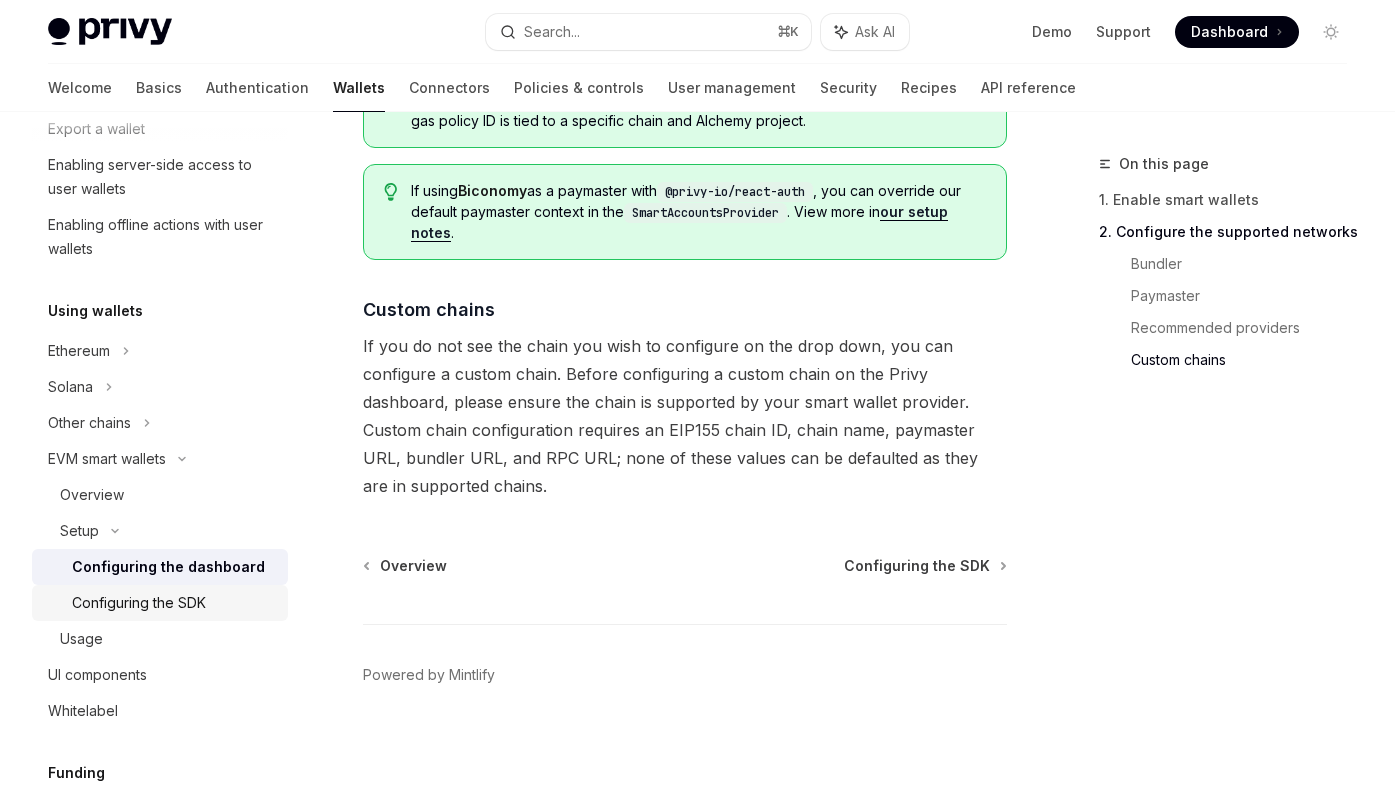 click on "Configuring the SDK" at bounding box center (174, 603) 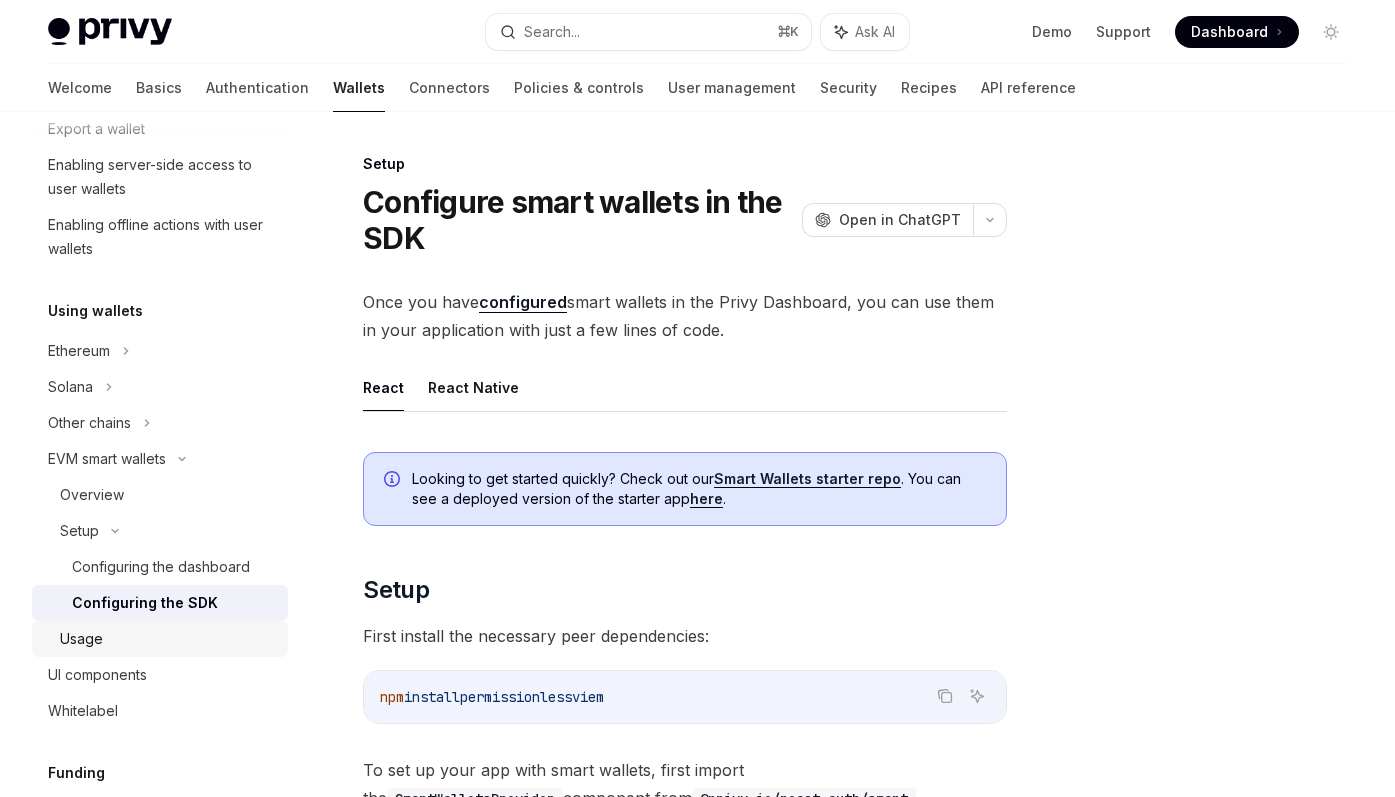 click on "Usage" at bounding box center [168, 639] 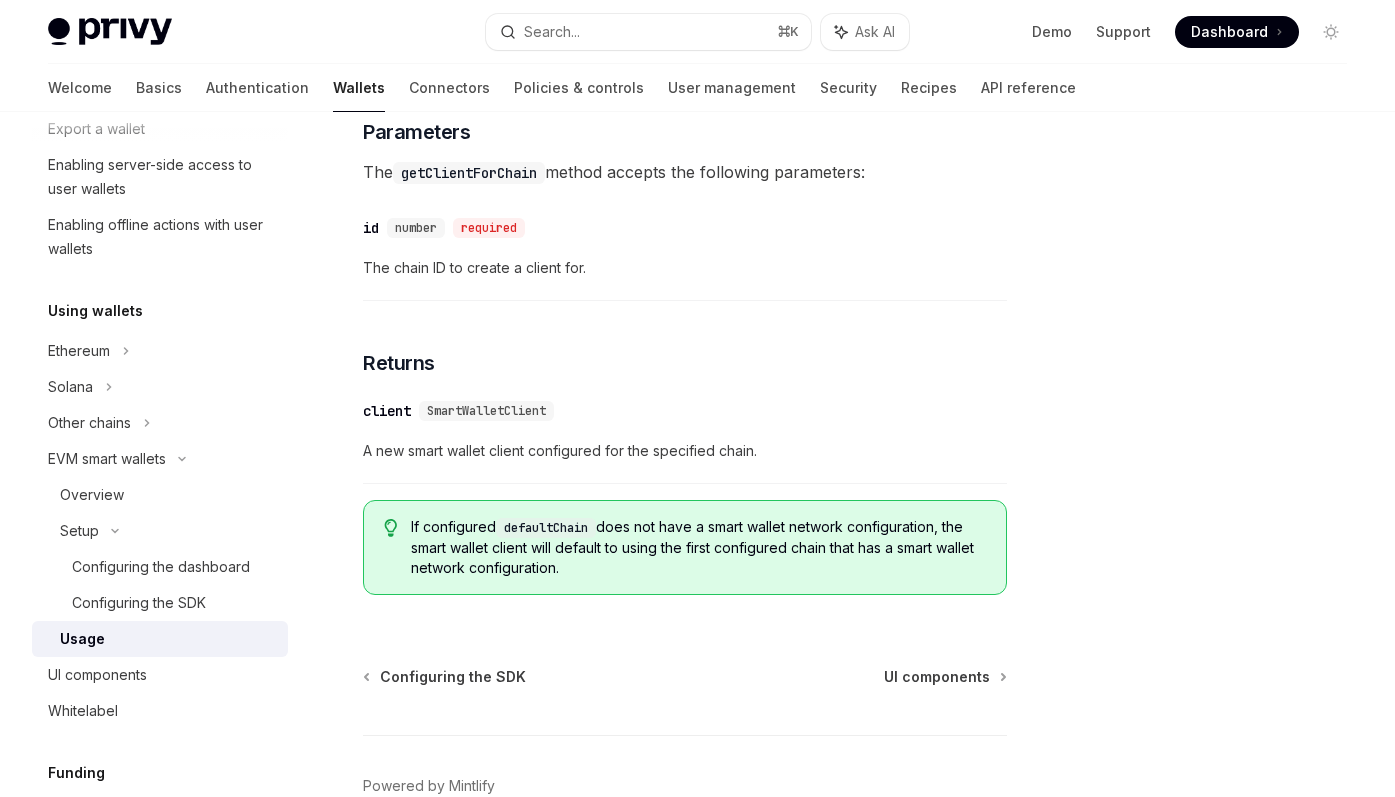 scroll, scrollTop: 6384, scrollLeft: 0, axis: vertical 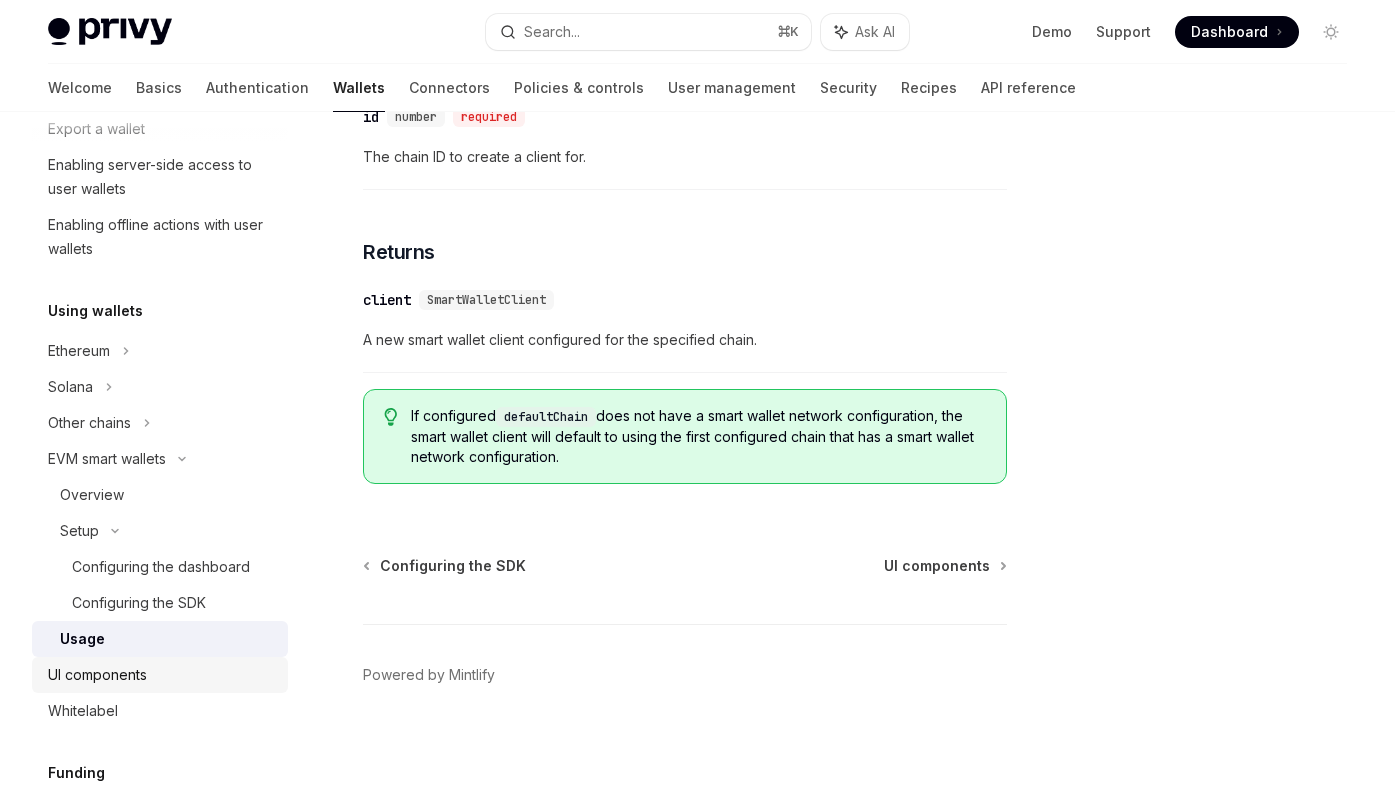 click on "UI components" at bounding box center [97, 675] 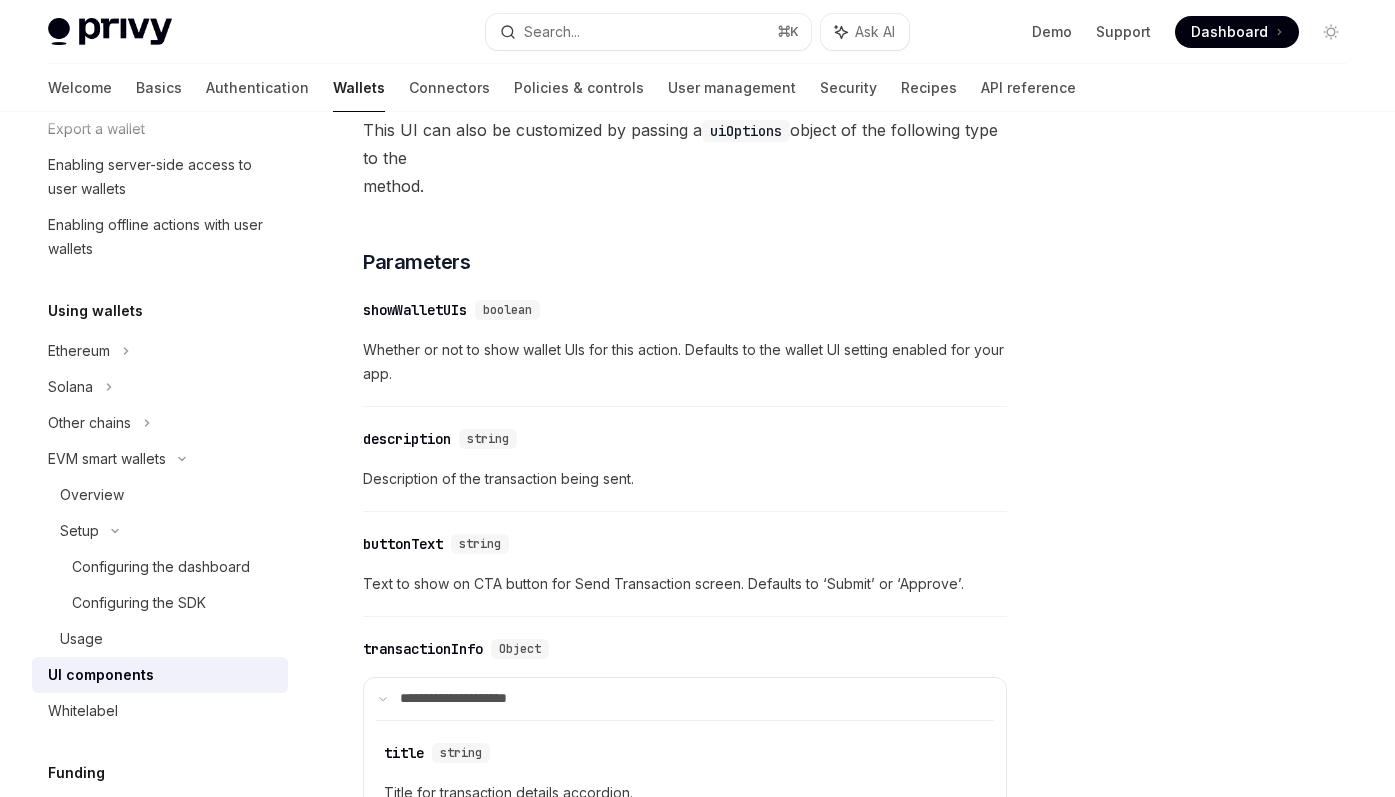 scroll, scrollTop: 1709, scrollLeft: 0, axis: vertical 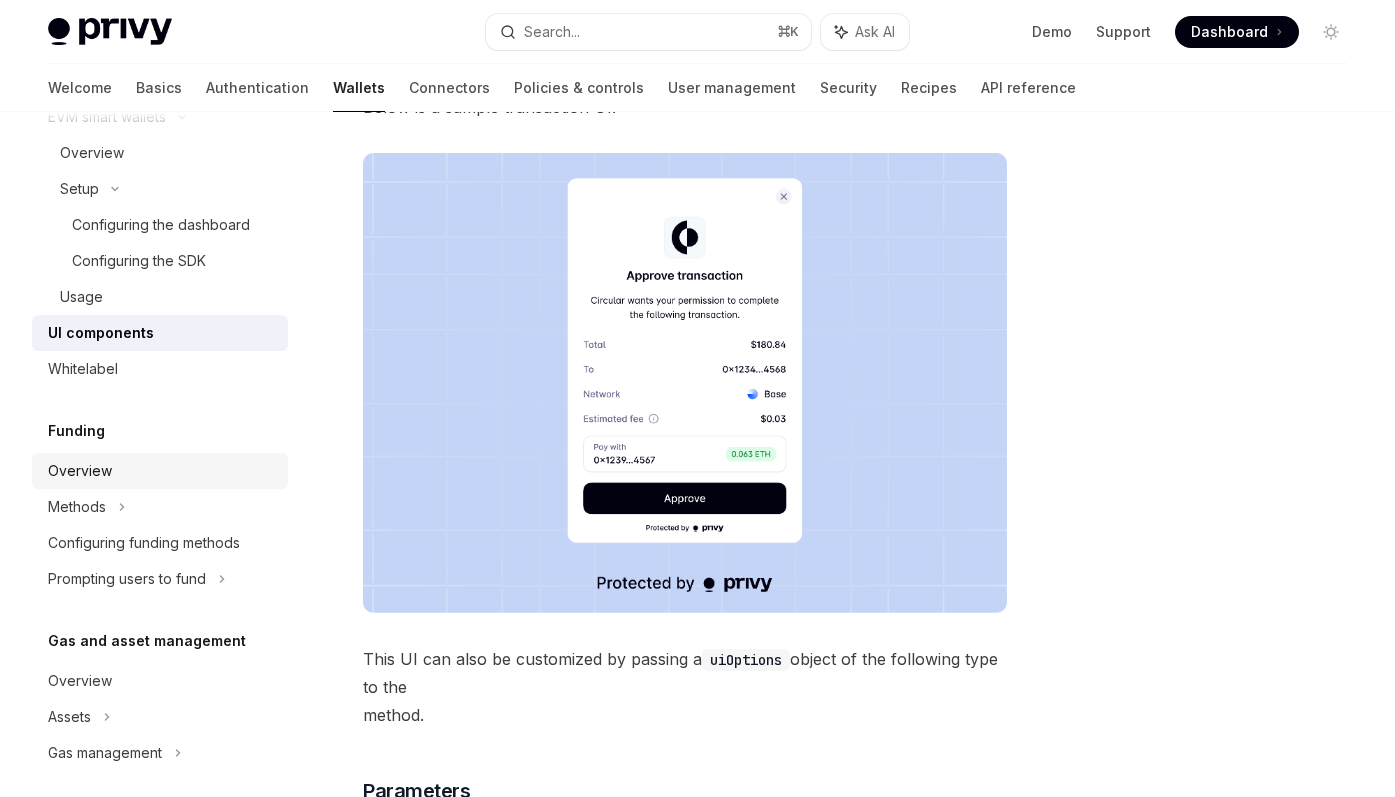 click on "Overview" at bounding box center [162, 471] 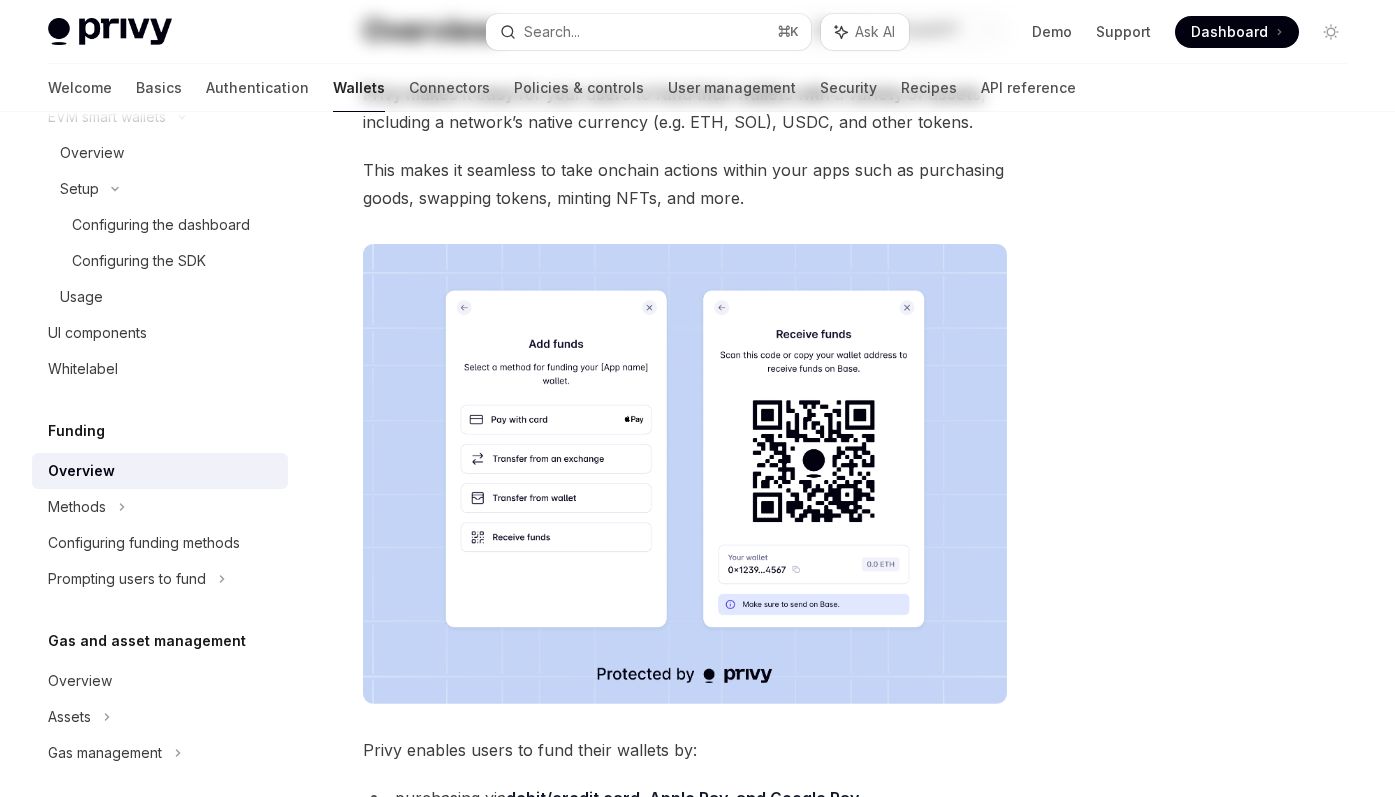 scroll, scrollTop: 0, scrollLeft: 0, axis: both 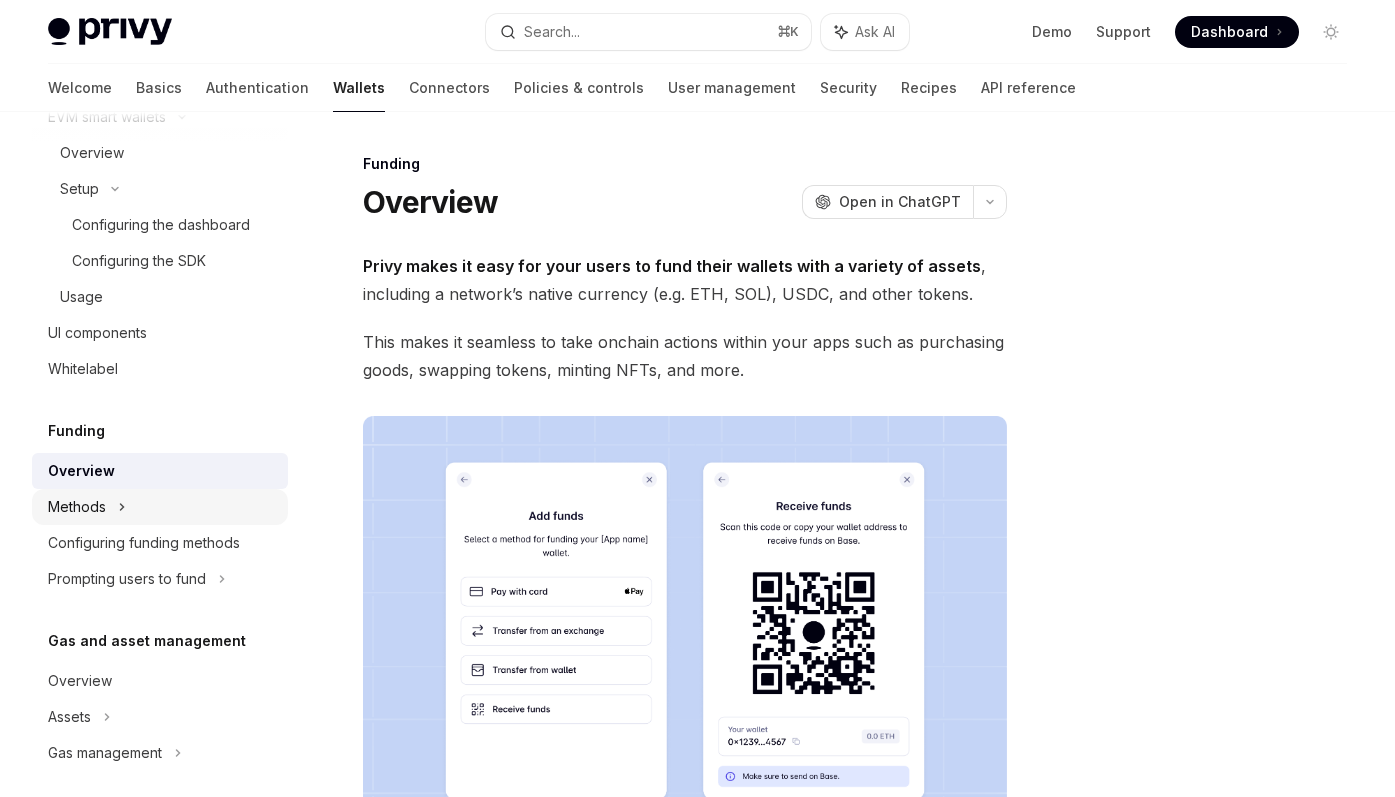 click on "Methods" at bounding box center (160, -429) 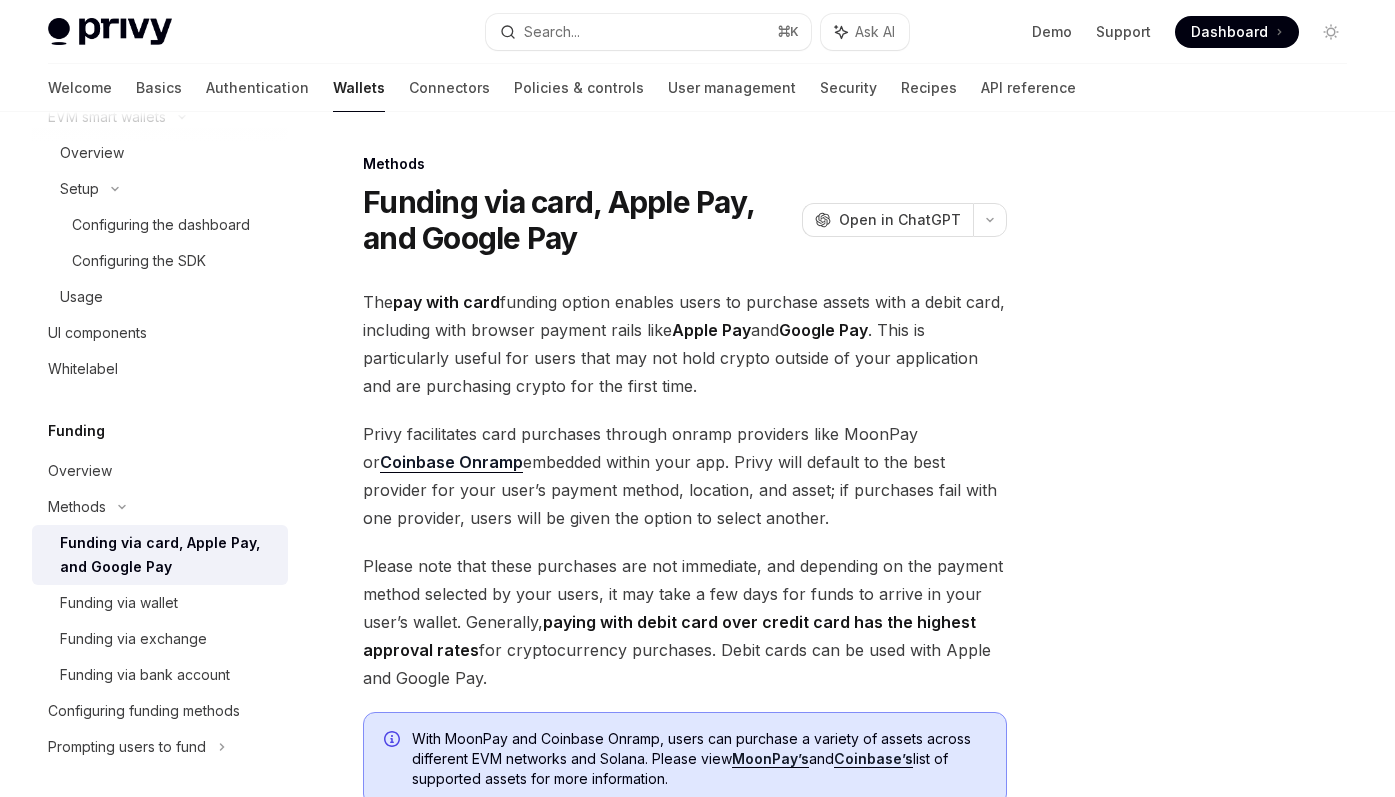 click on "Funding via card, Apple Pay, and Google Pay" at bounding box center (168, 555) 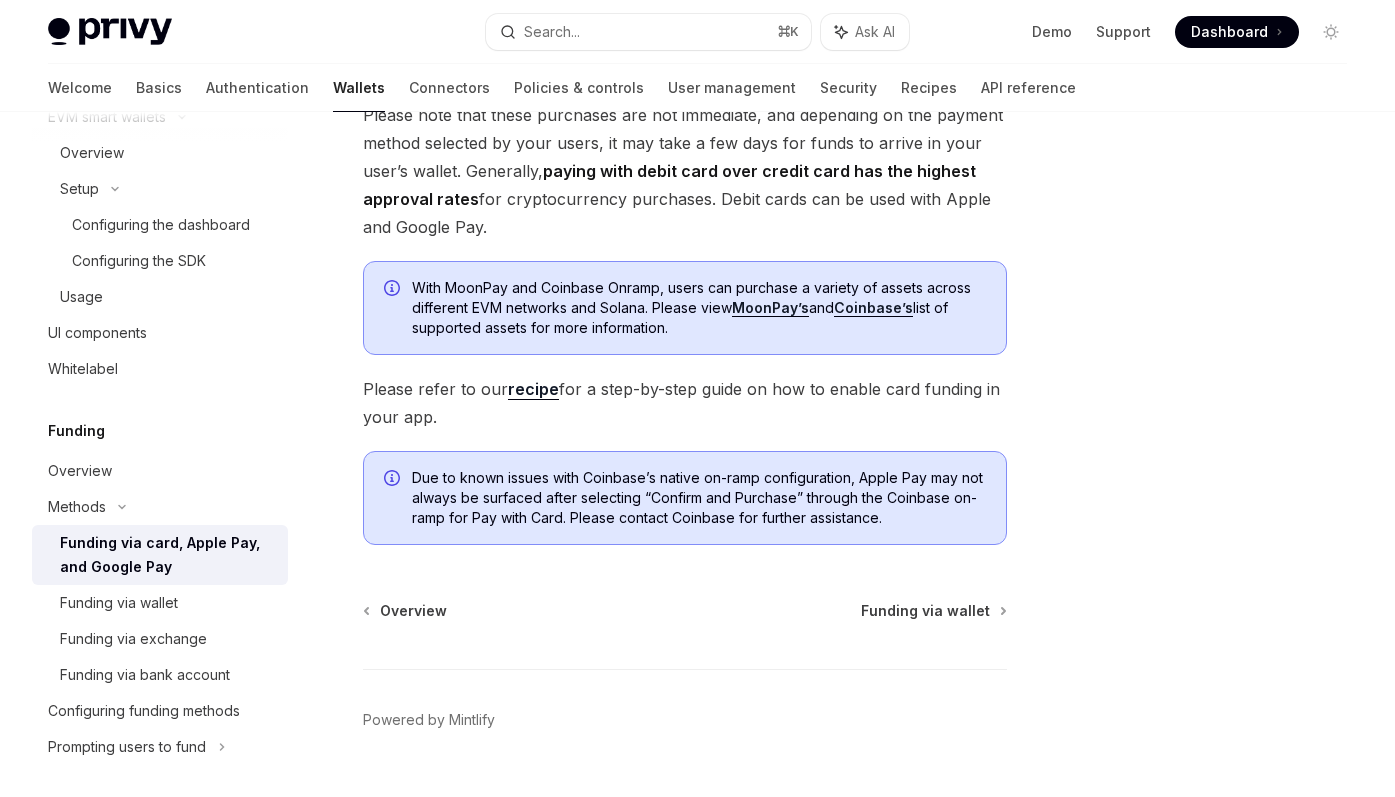 scroll, scrollTop: 496, scrollLeft: 0, axis: vertical 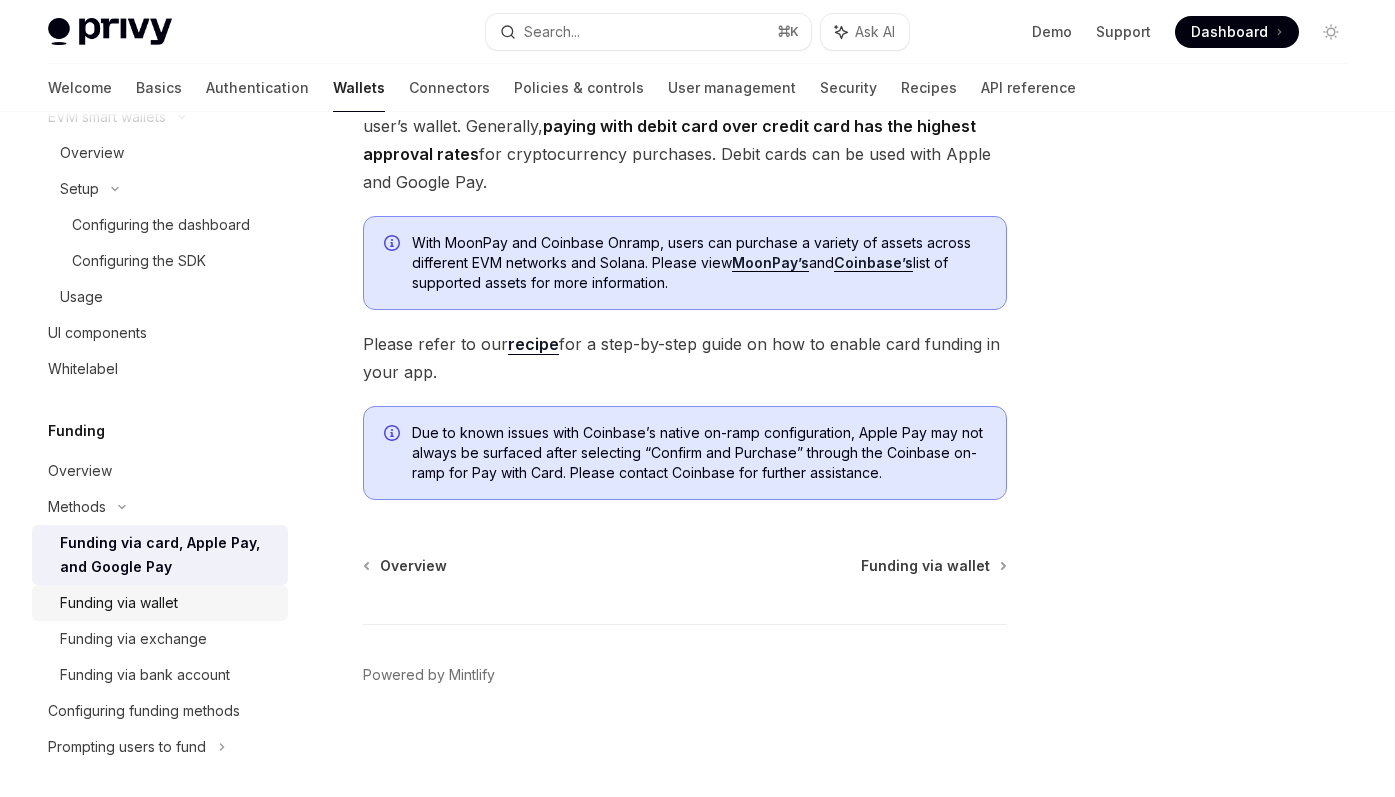 click on "Funding via wallet" at bounding box center [168, 603] 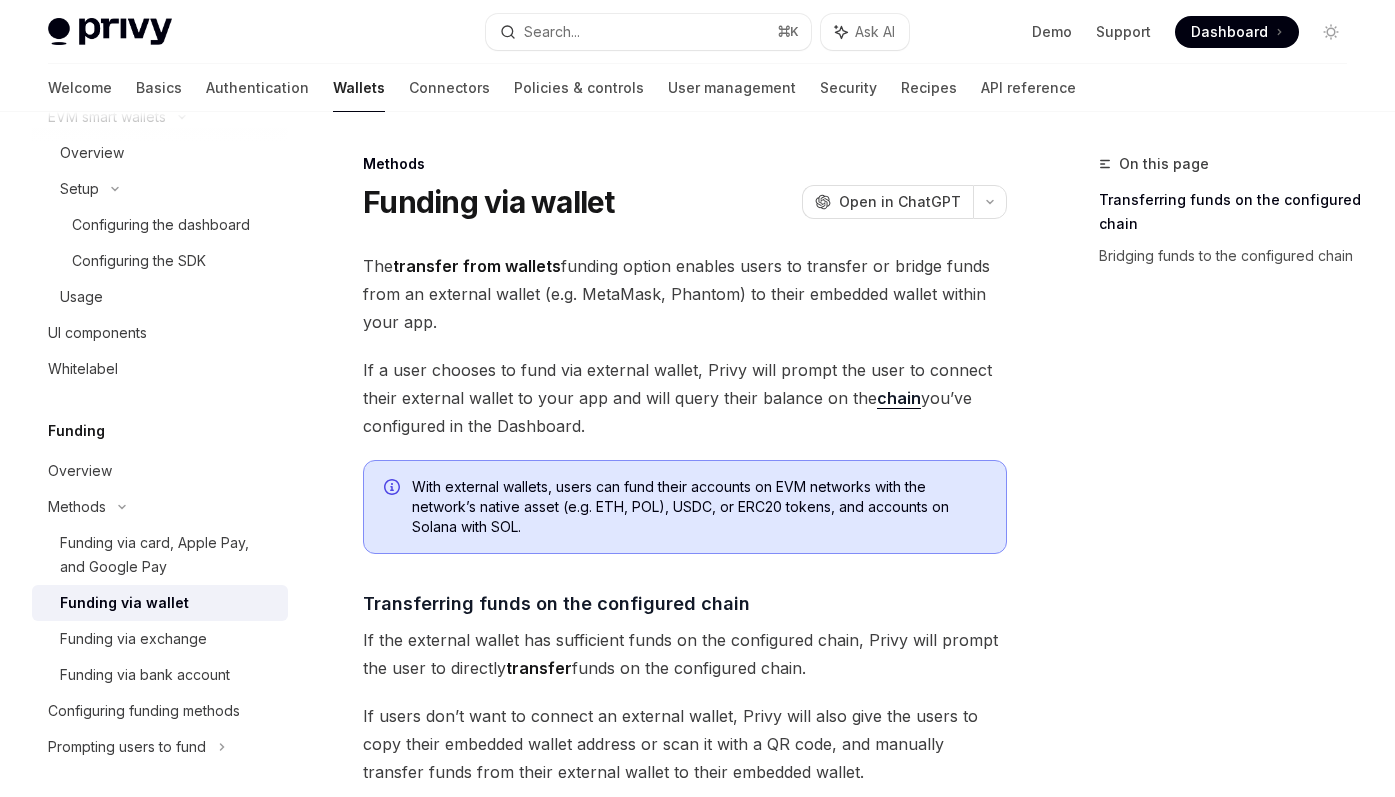scroll, scrollTop: 726, scrollLeft: 0, axis: vertical 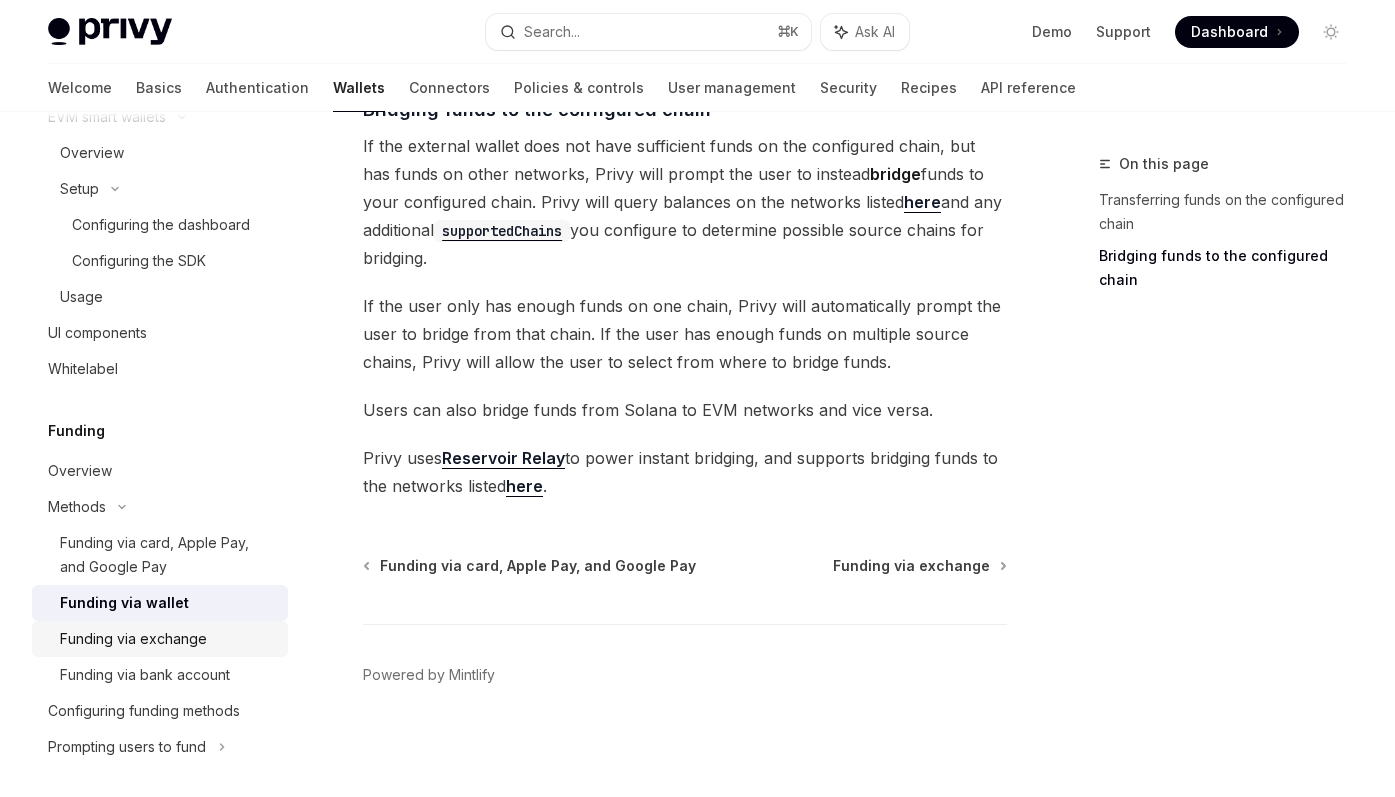 click on "Funding via exchange" at bounding box center [168, 639] 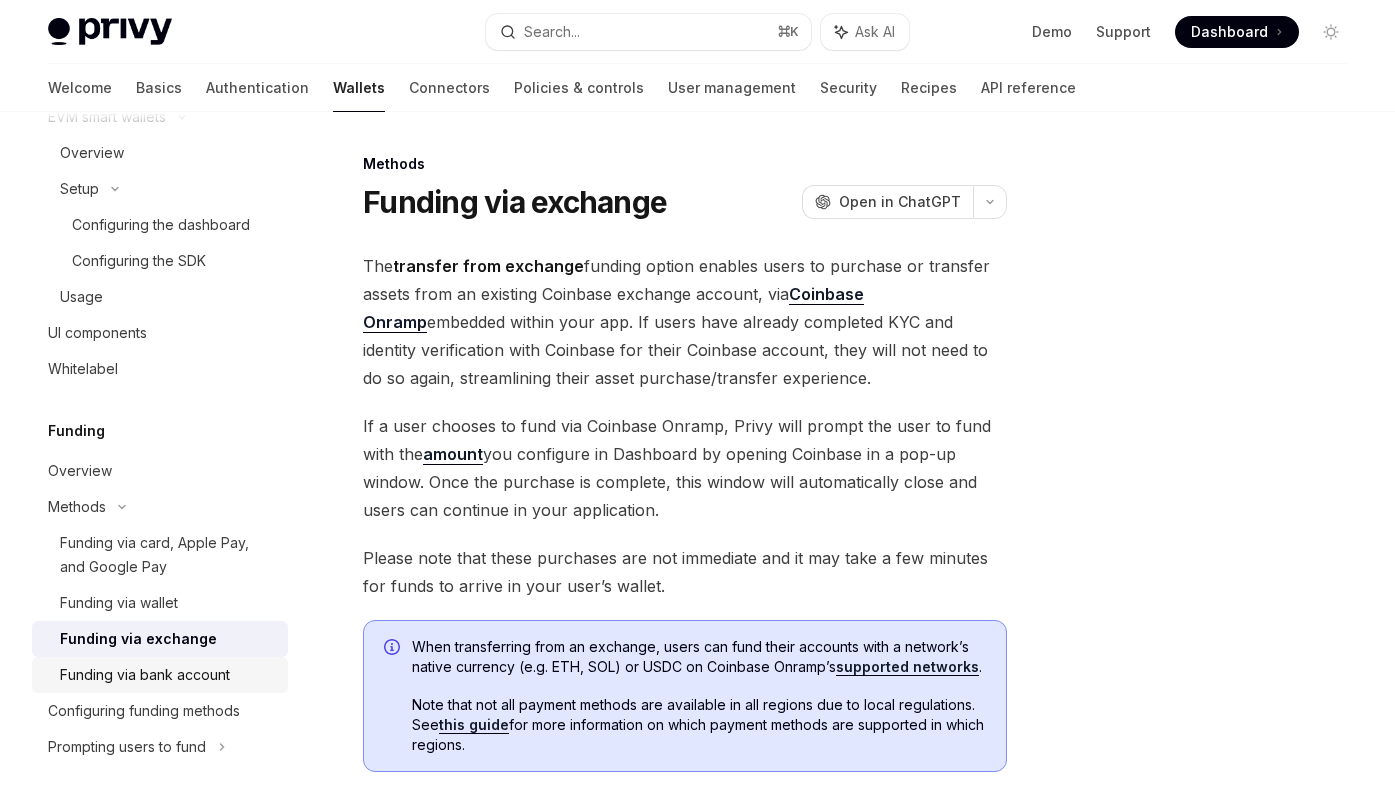 scroll, scrollTop: 1203, scrollLeft: 0, axis: vertical 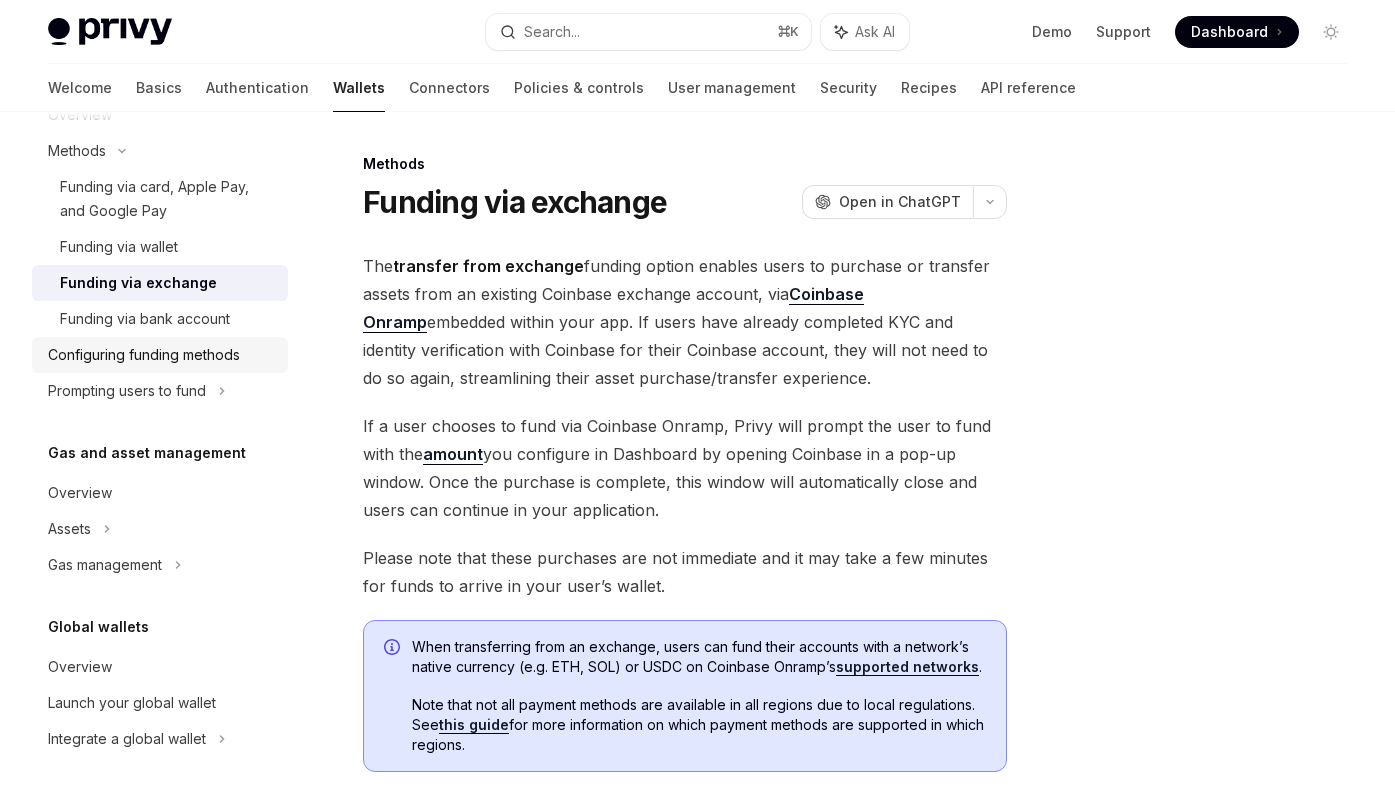 click on "Configuring funding methods" at bounding box center [144, 355] 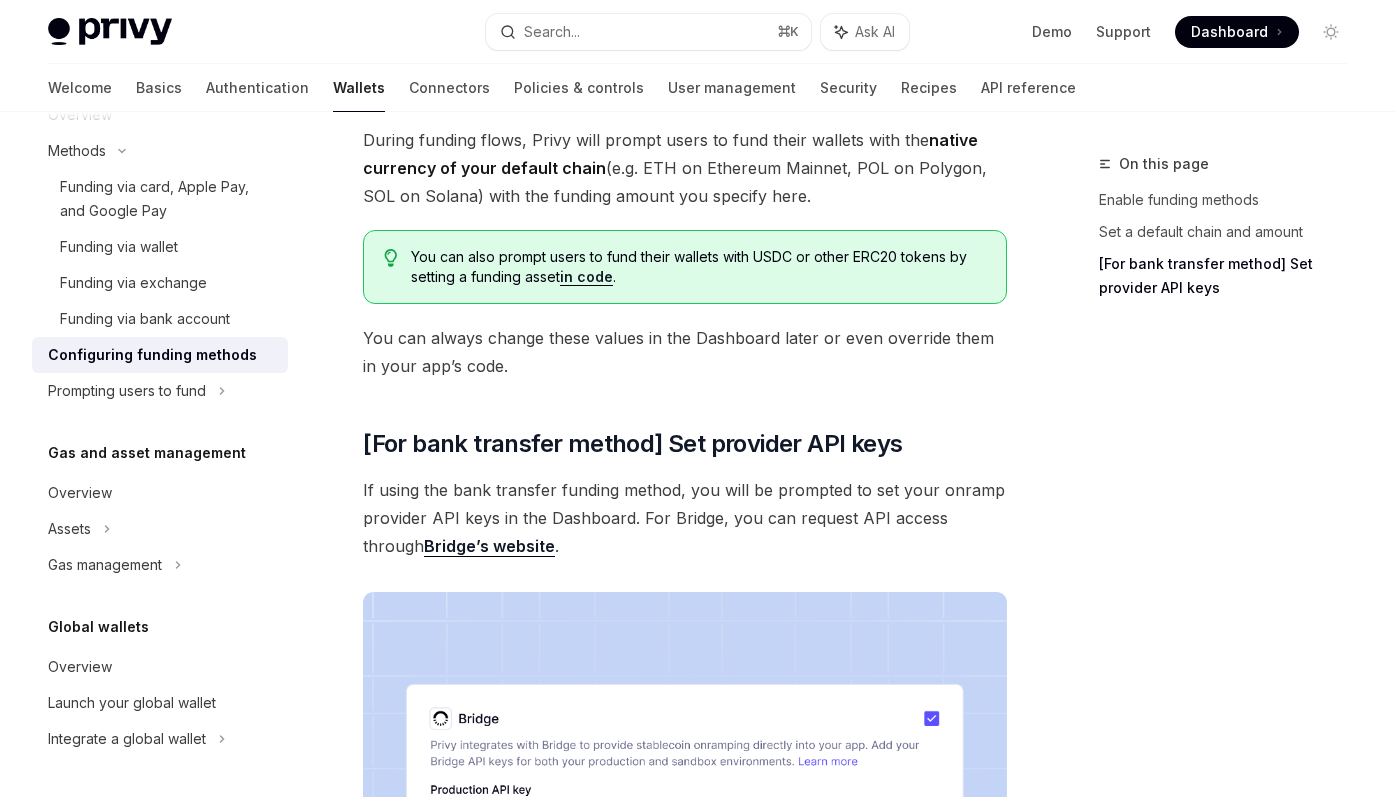 scroll, scrollTop: 1918, scrollLeft: 0, axis: vertical 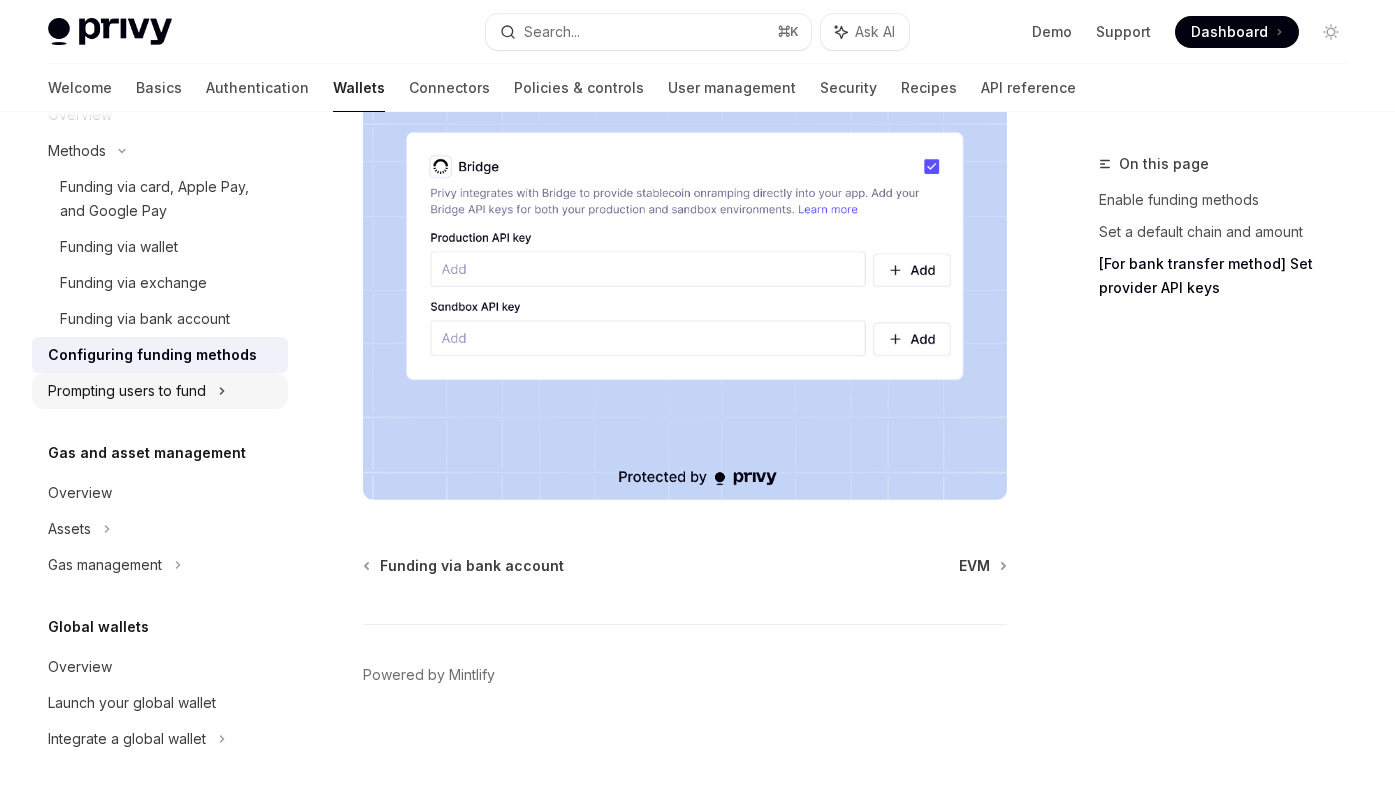 click on "Prompting users to fund" at bounding box center (107, -239) 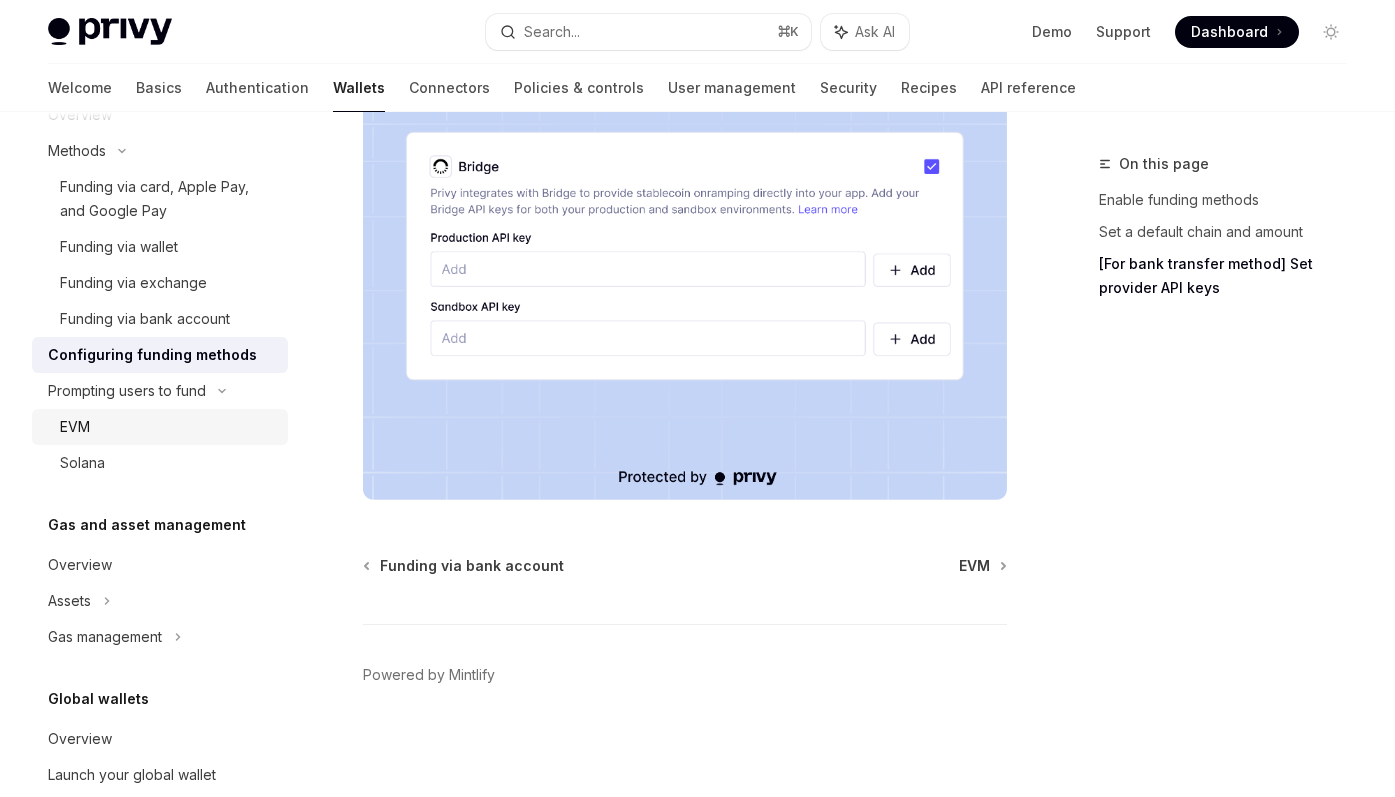 click on "EVM" at bounding box center [168, 427] 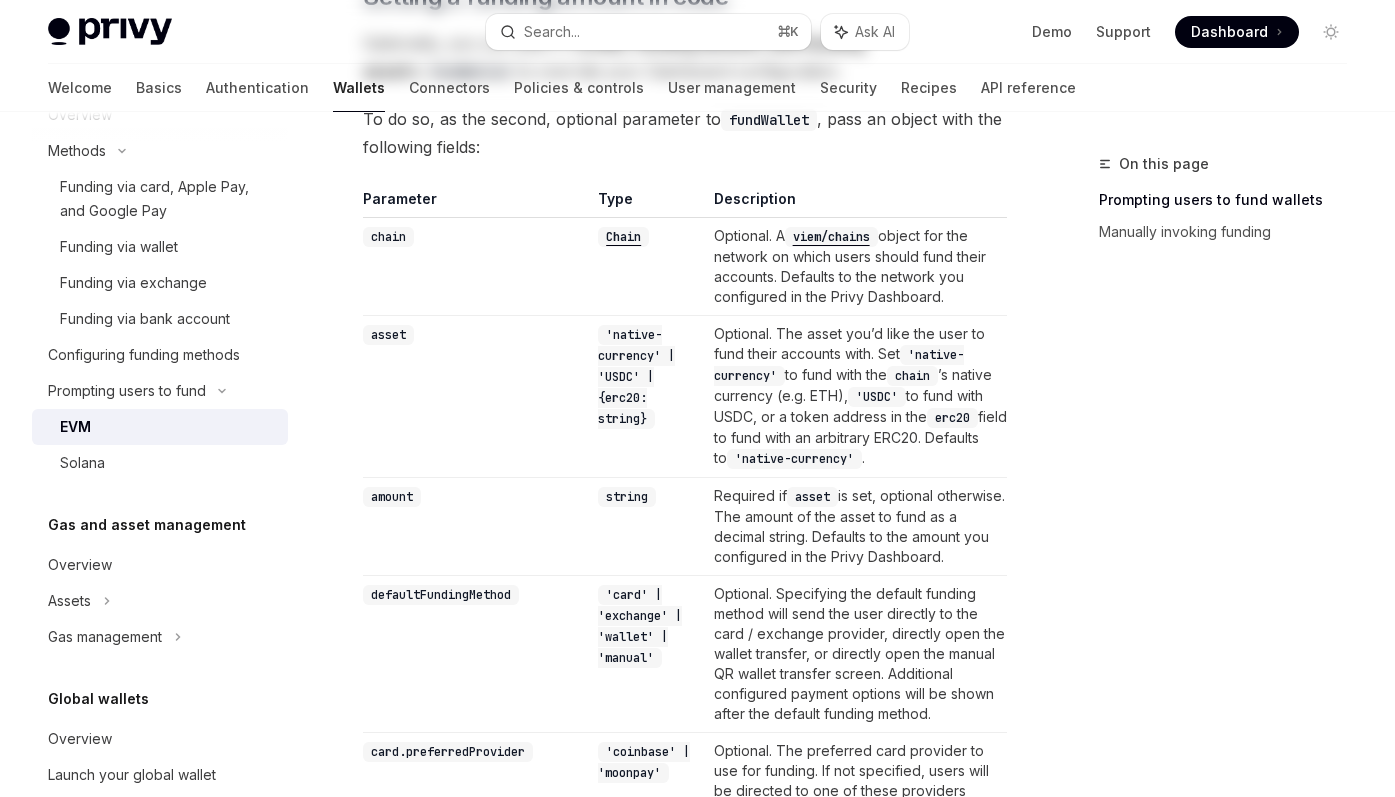 scroll, scrollTop: 0, scrollLeft: 0, axis: both 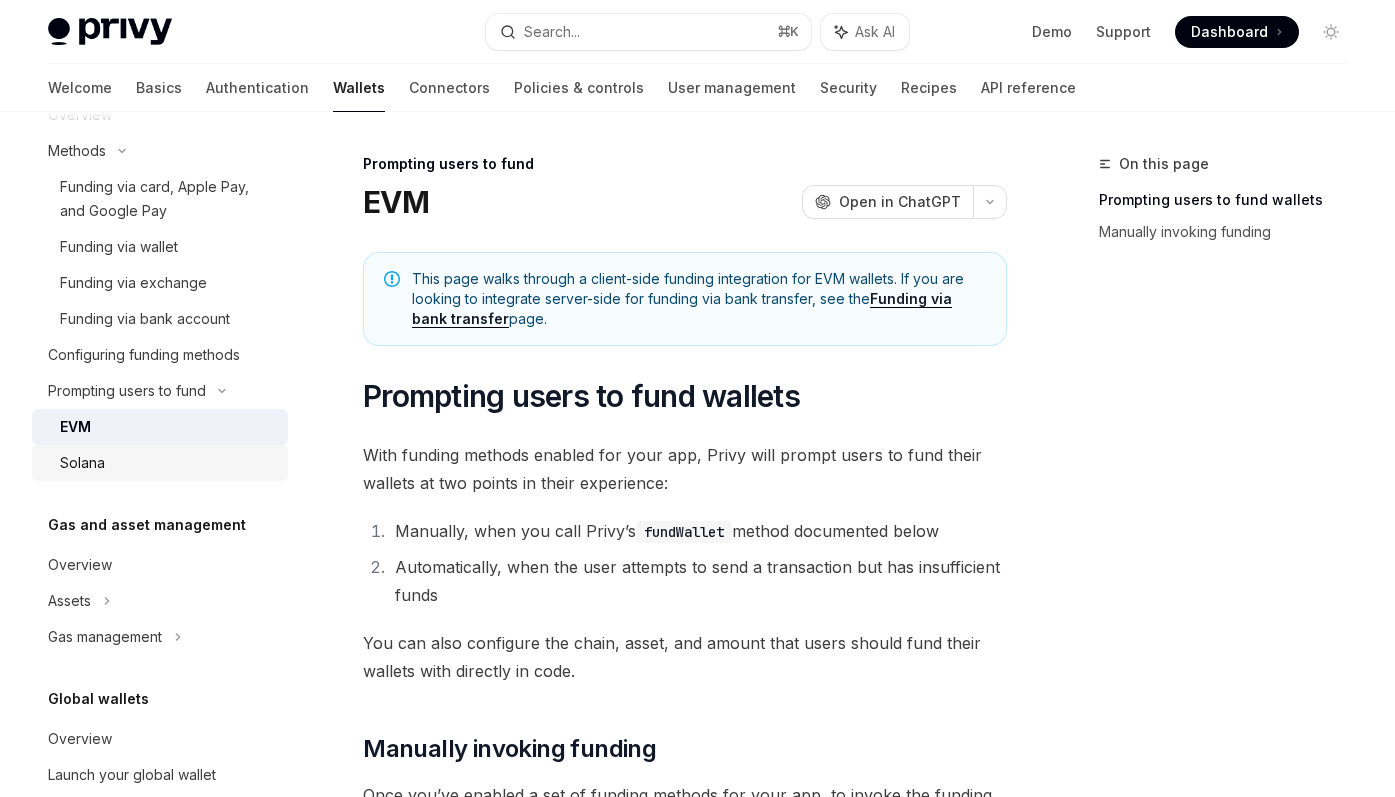 click on "Solana" at bounding box center [168, 463] 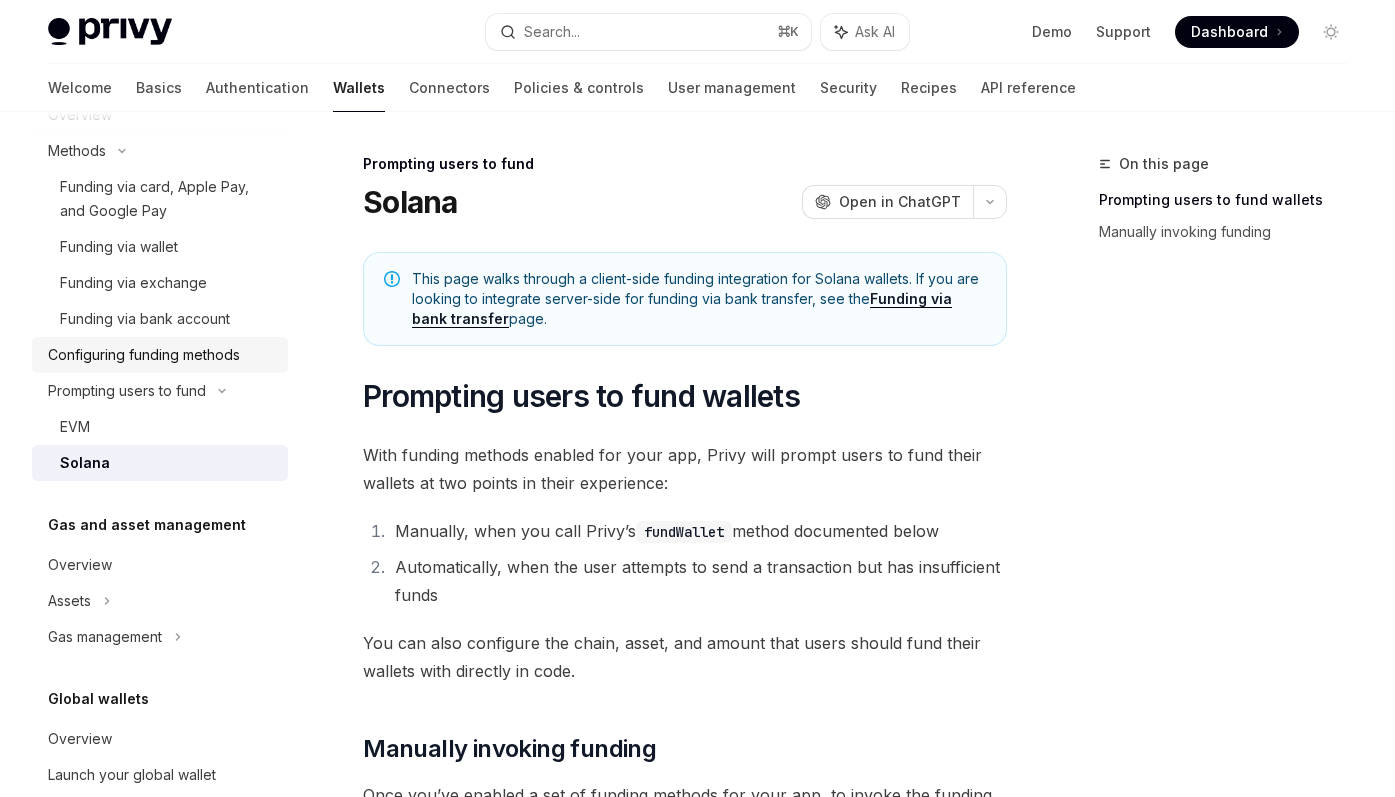 click on "Configuring funding methods" at bounding box center (144, 355) 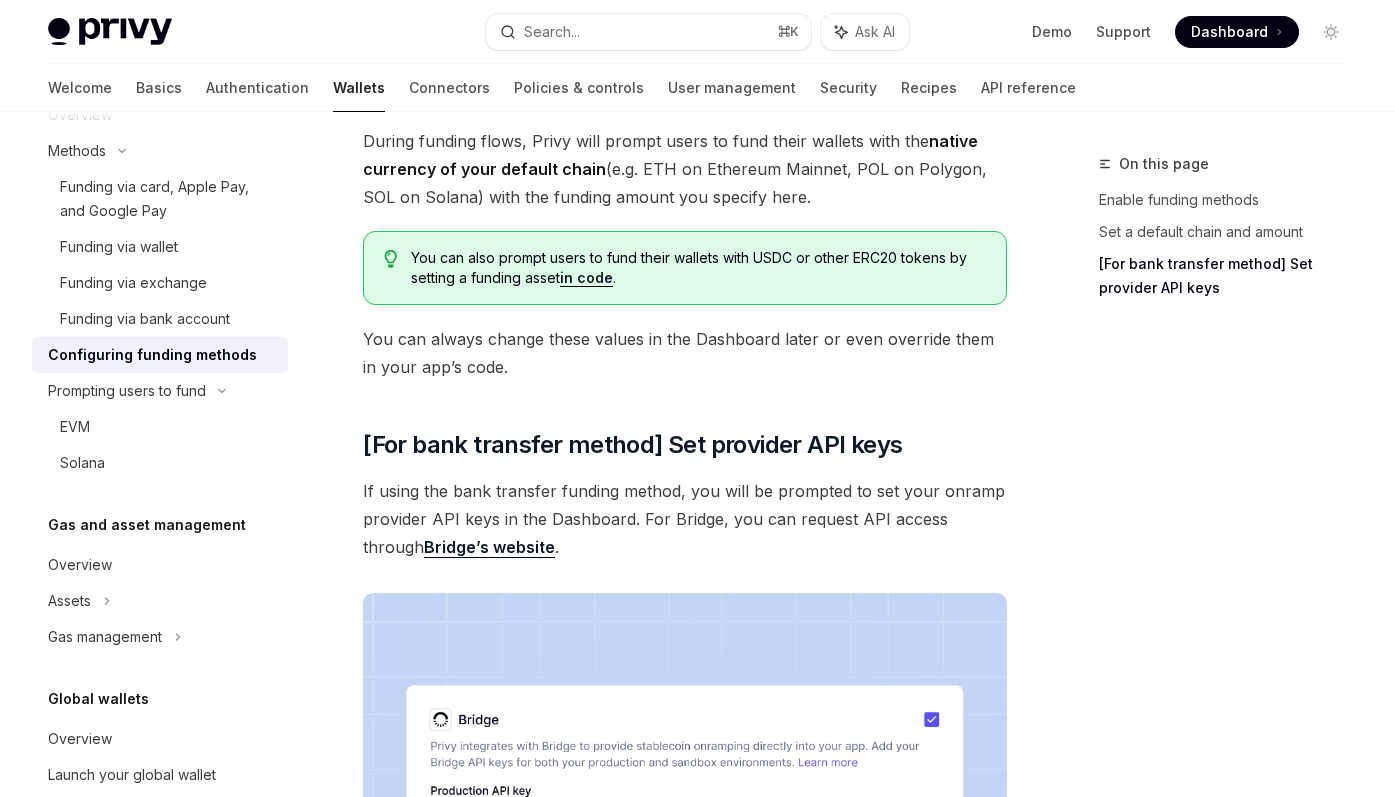 scroll, scrollTop: 512, scrollLeft: 0, axis: vertical 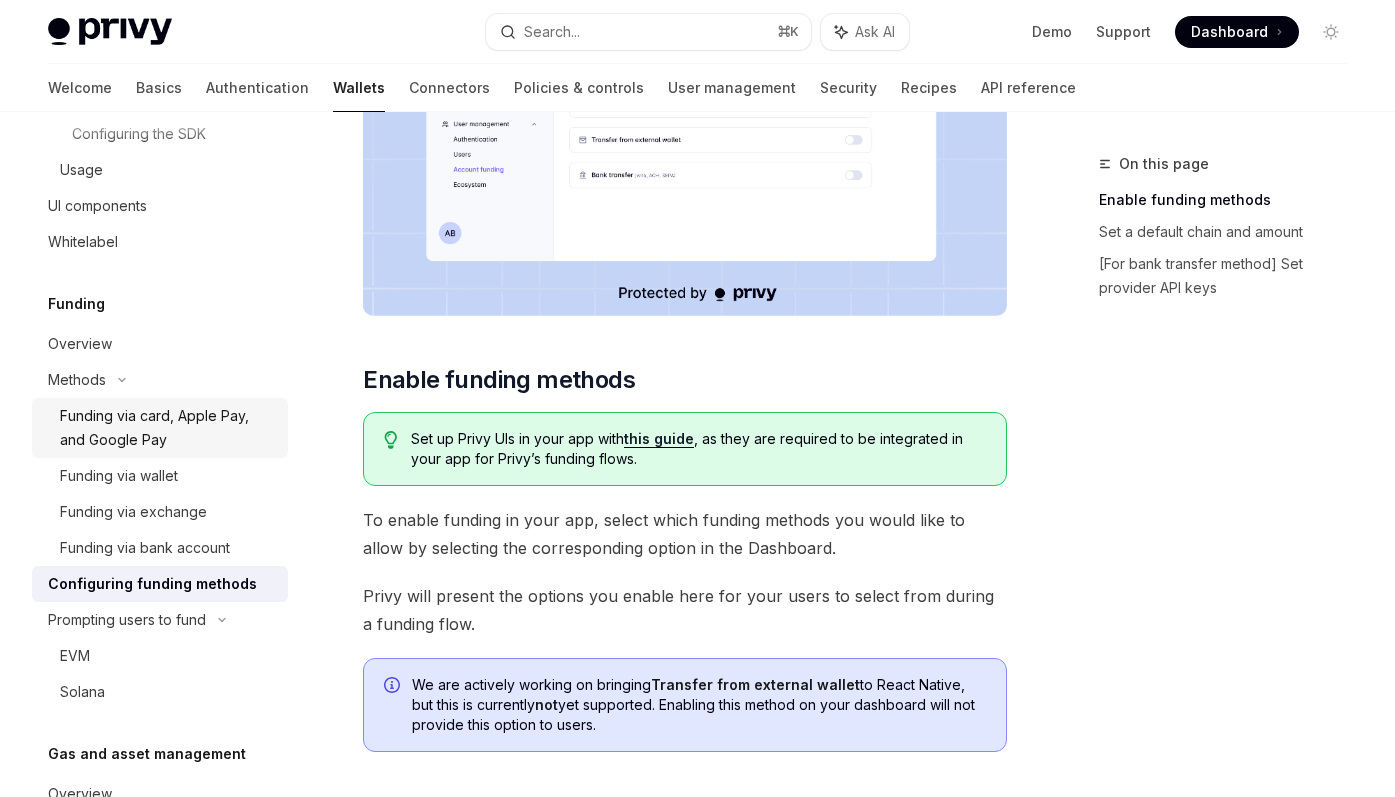 click on "Funding via card, Apple Pay, and Google Pay" at bounding box center (168, 428) 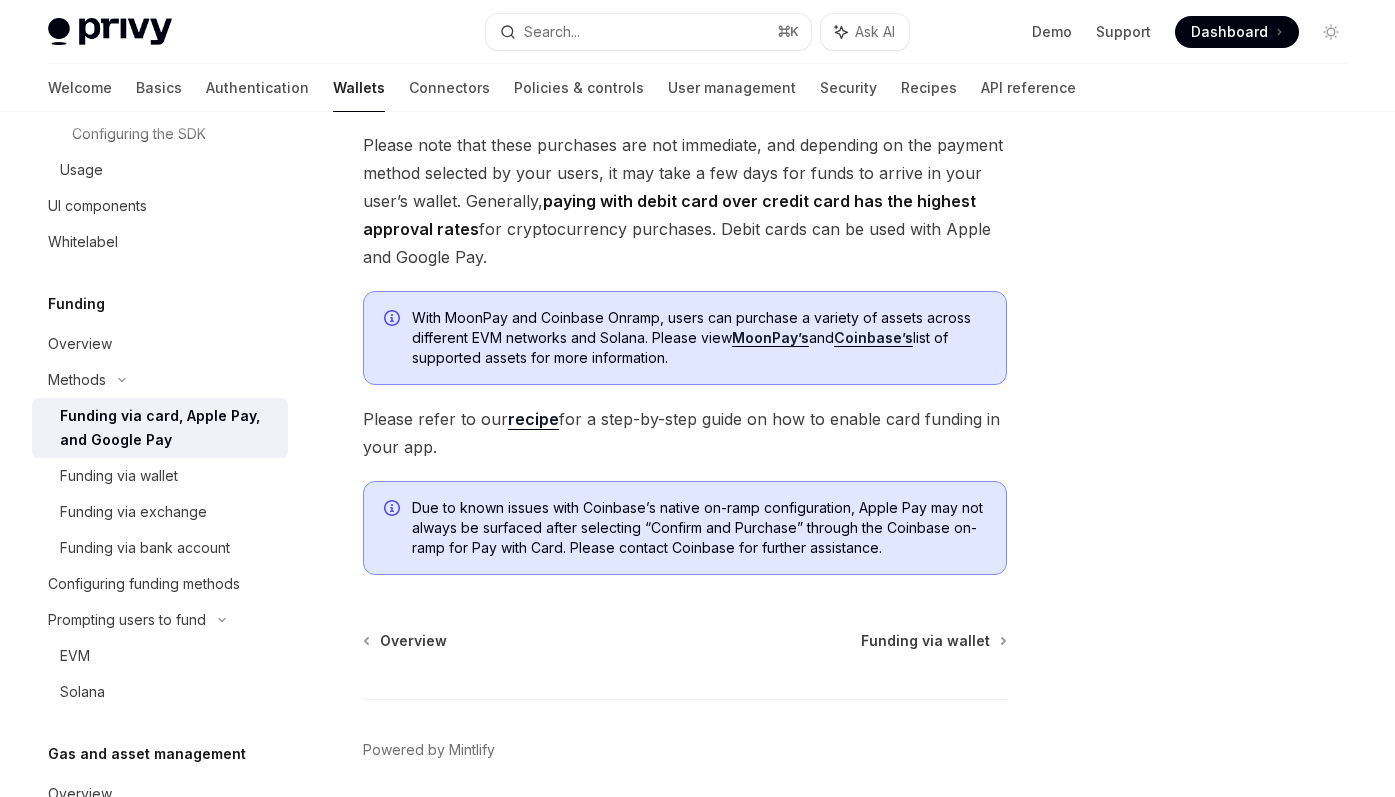 scroll, scrollTop: 496, scrollLeft: 0, axis: vertical 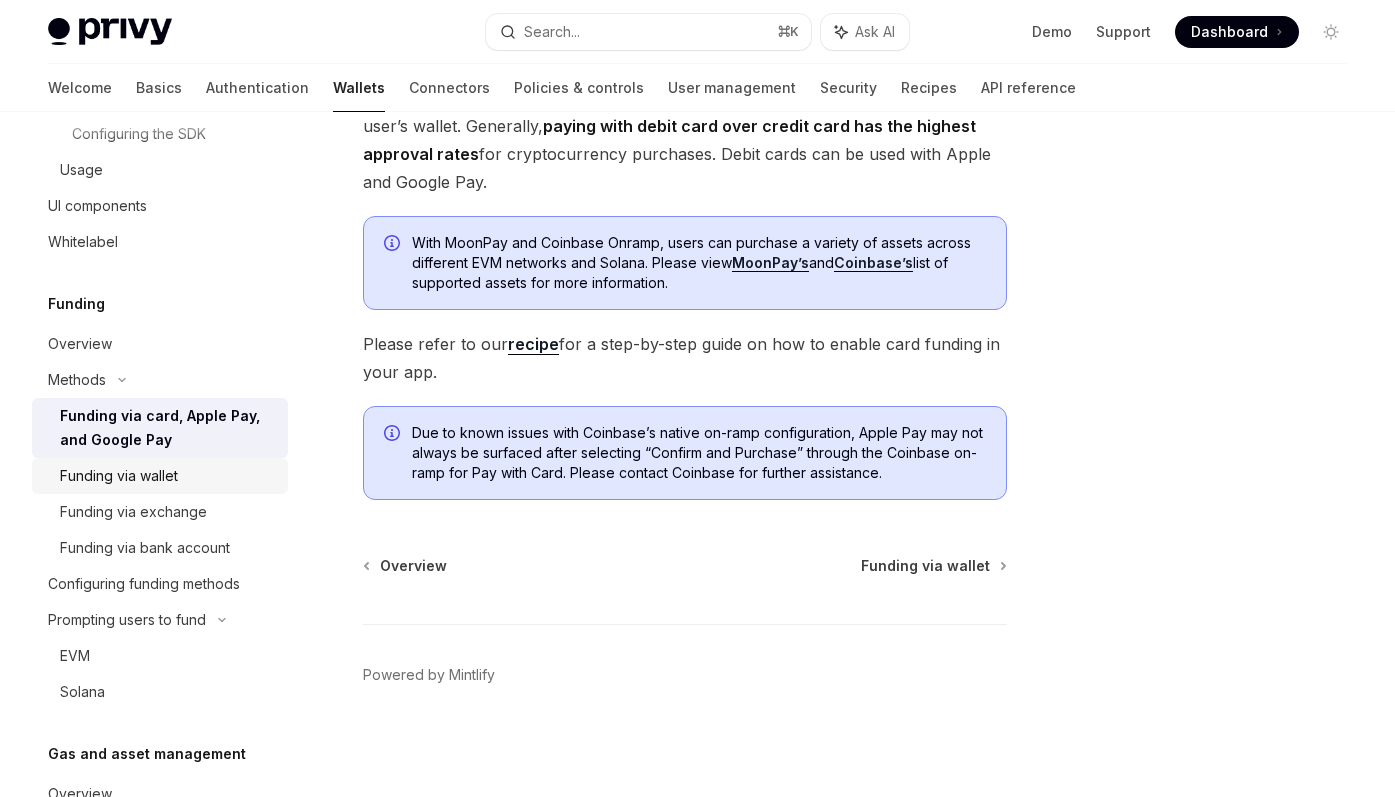 click on "Funding via wallet" at bounding box center (160, 476) 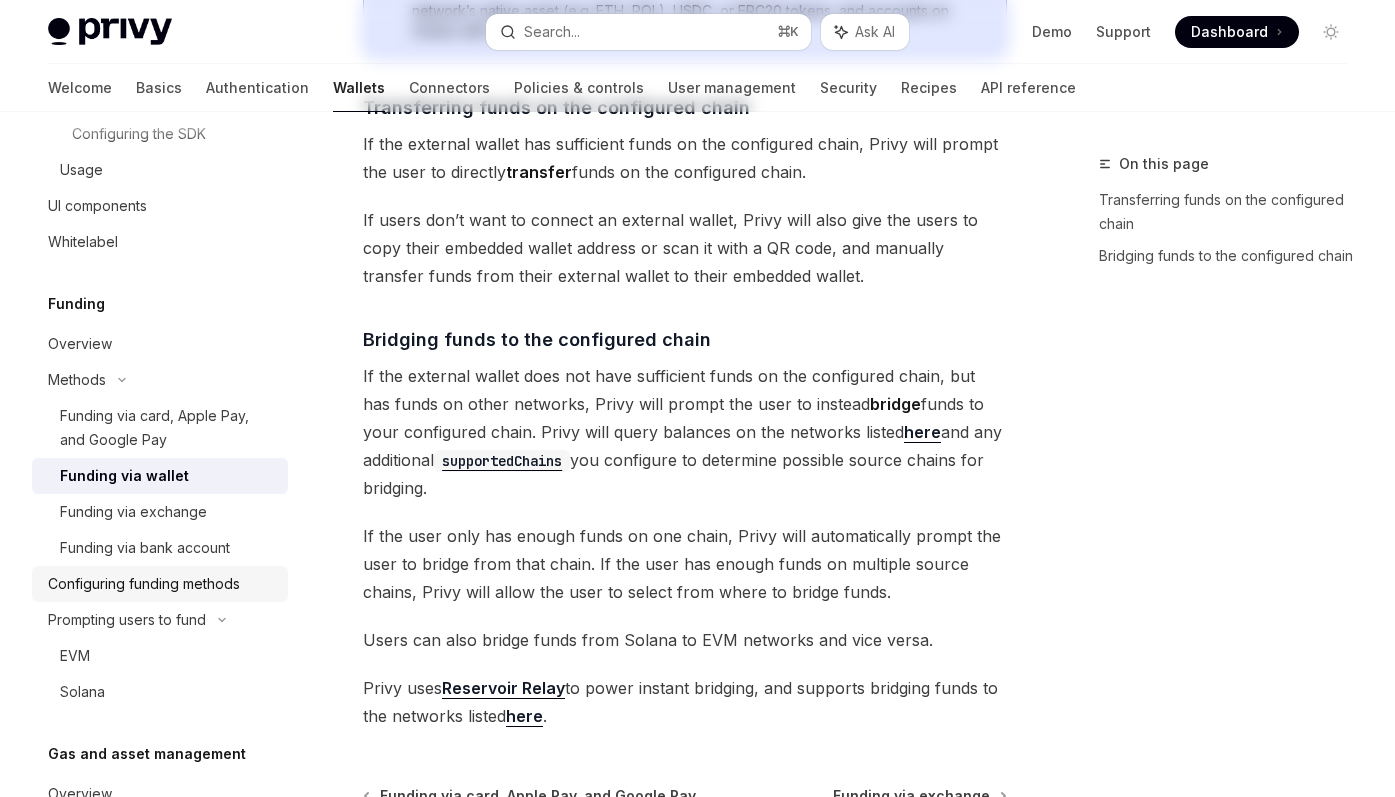 scroll, scrollTop: 0, scrollLeft: 0, axis: both 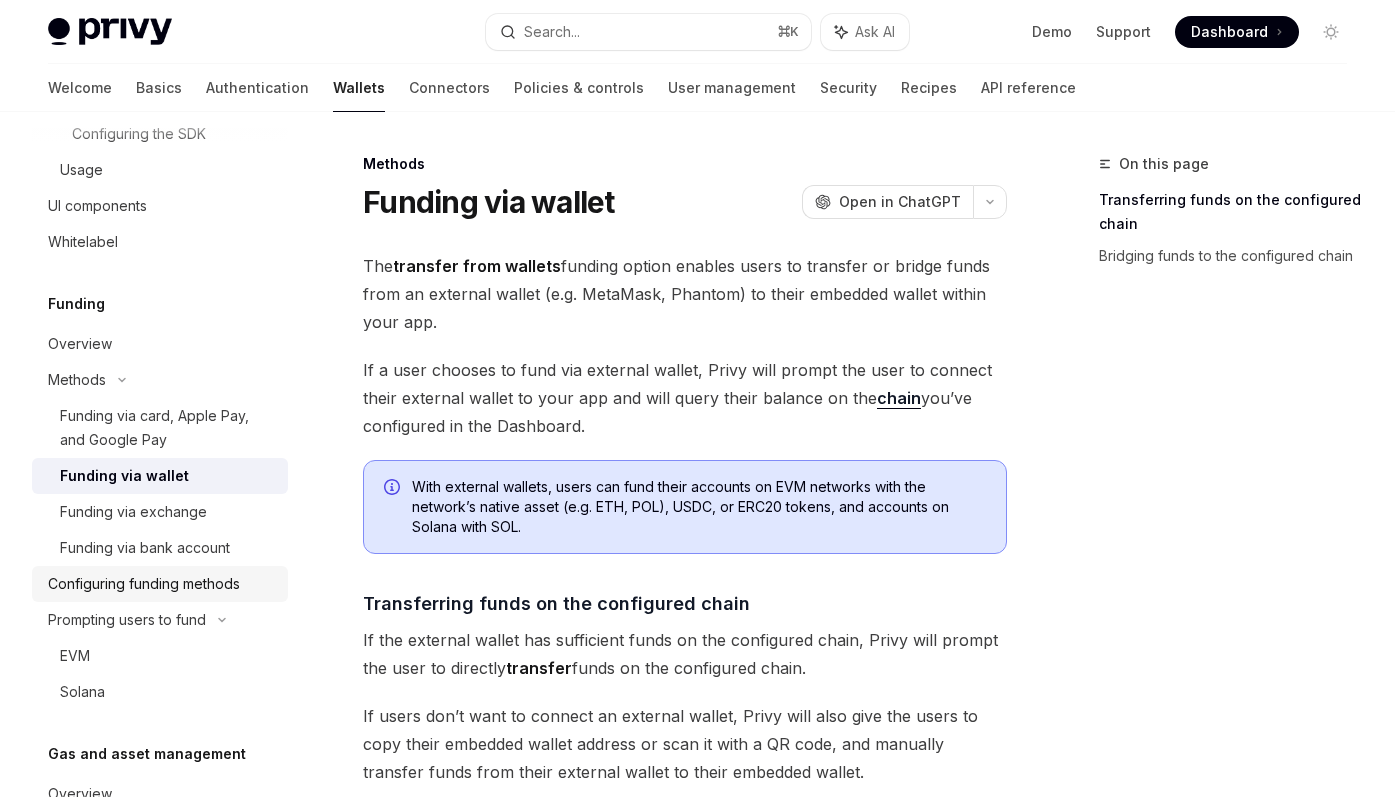 click on "Configuring funding methods" at bounding box center [144, 584] 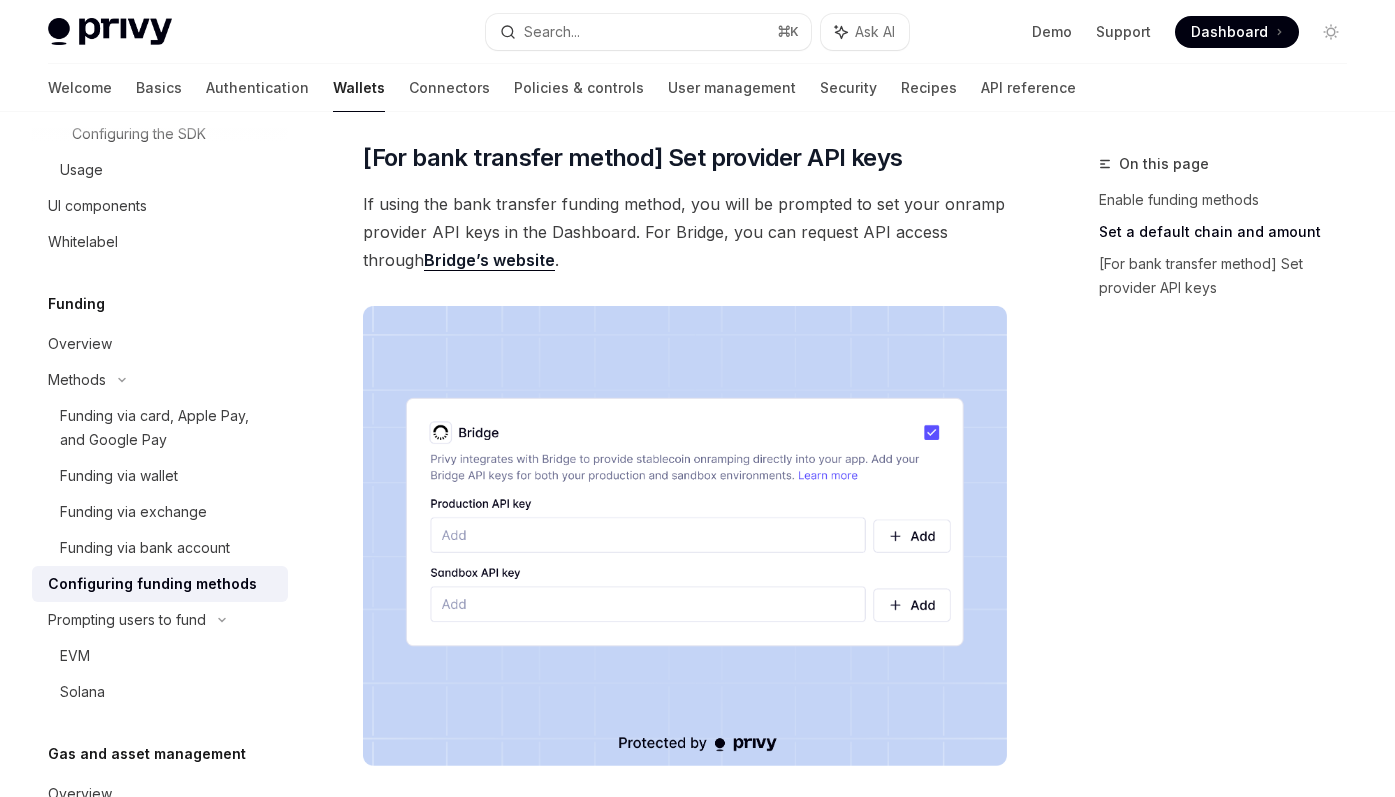 scroll, scrollTop: 1918, scrollLeft: 0, axis: vertical 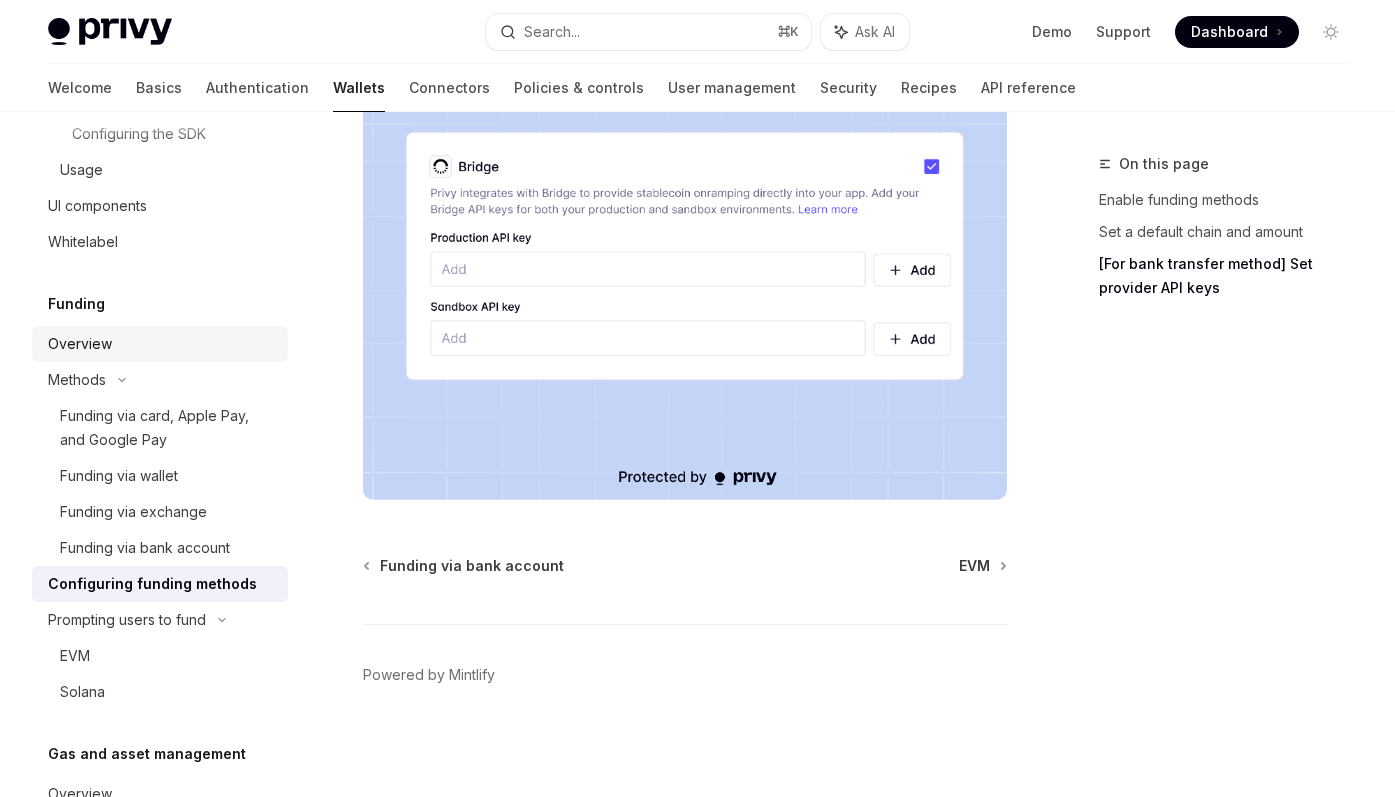 click on "Overview" at bounding box center (162, 344) 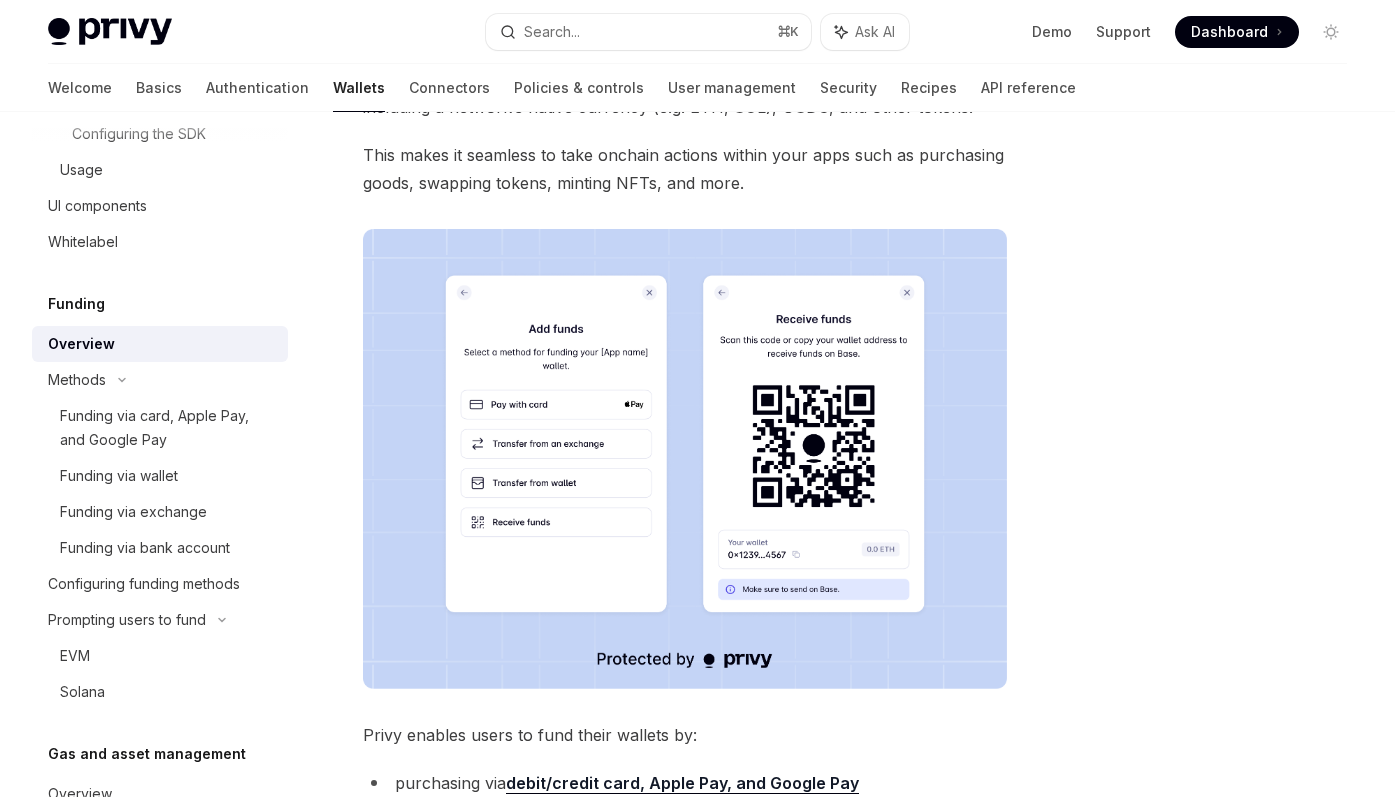 scroll, scrollTop: 215, scrollLeft: 0, axis: vertical 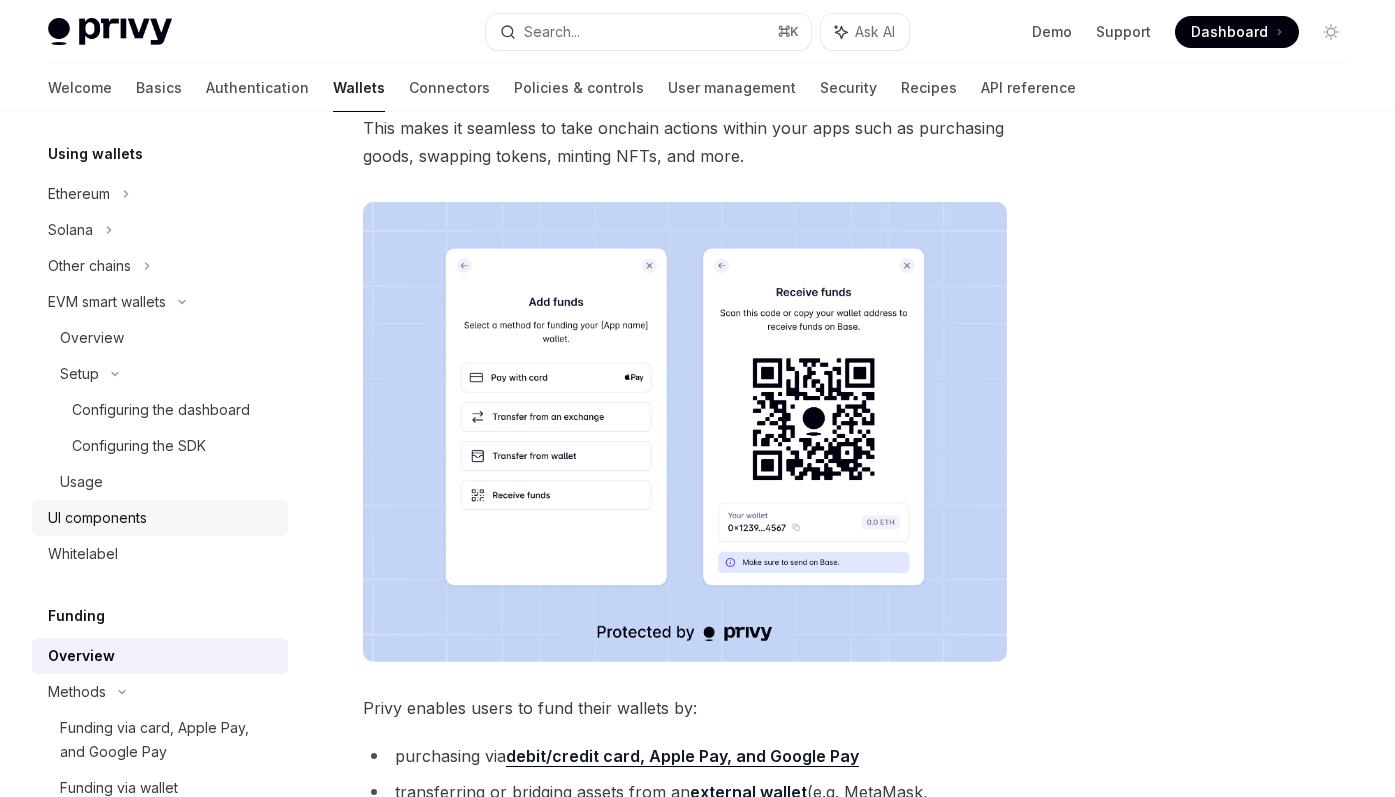 click on "UI components" at bounding box center (97, 518) 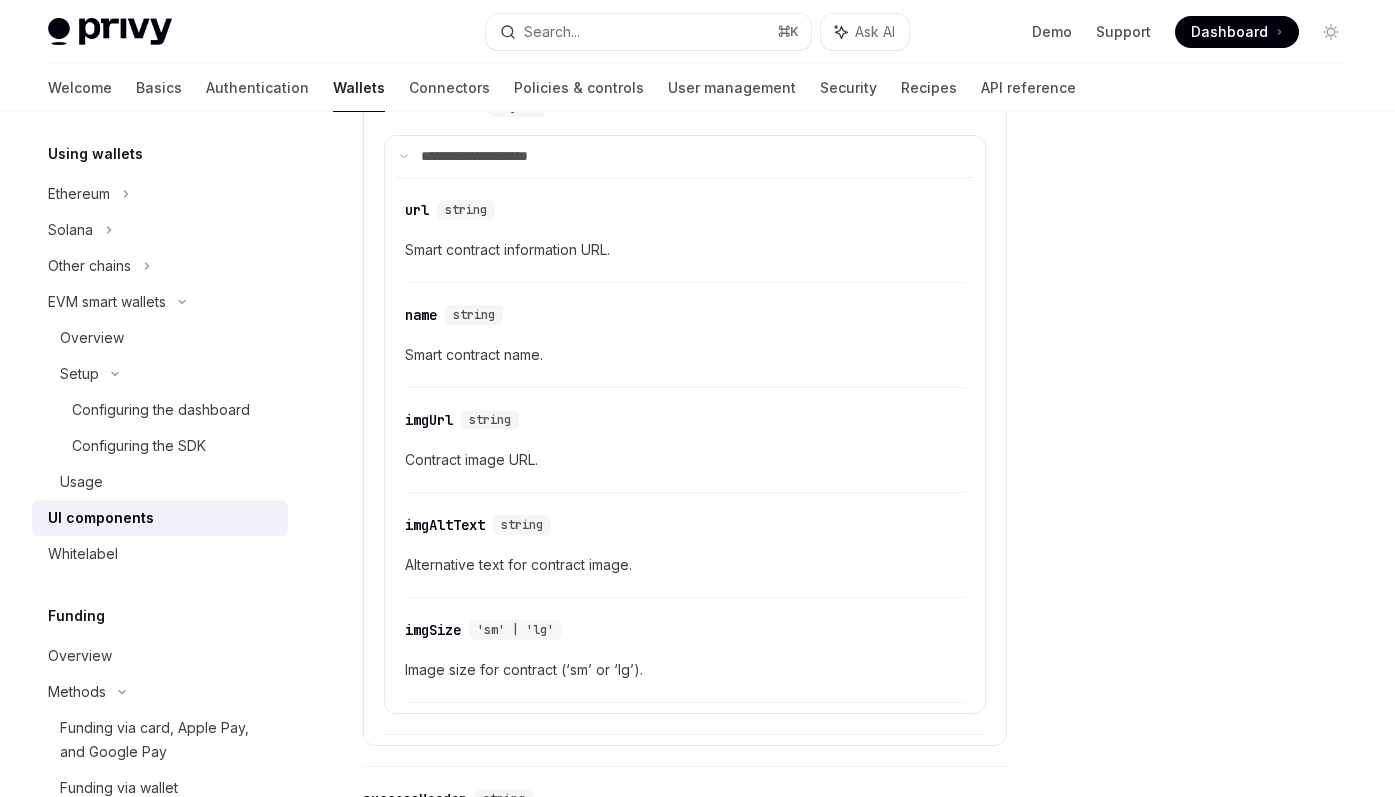 scroll, scrollTop: 3686, scrollLeft: 0, axis: vertical 